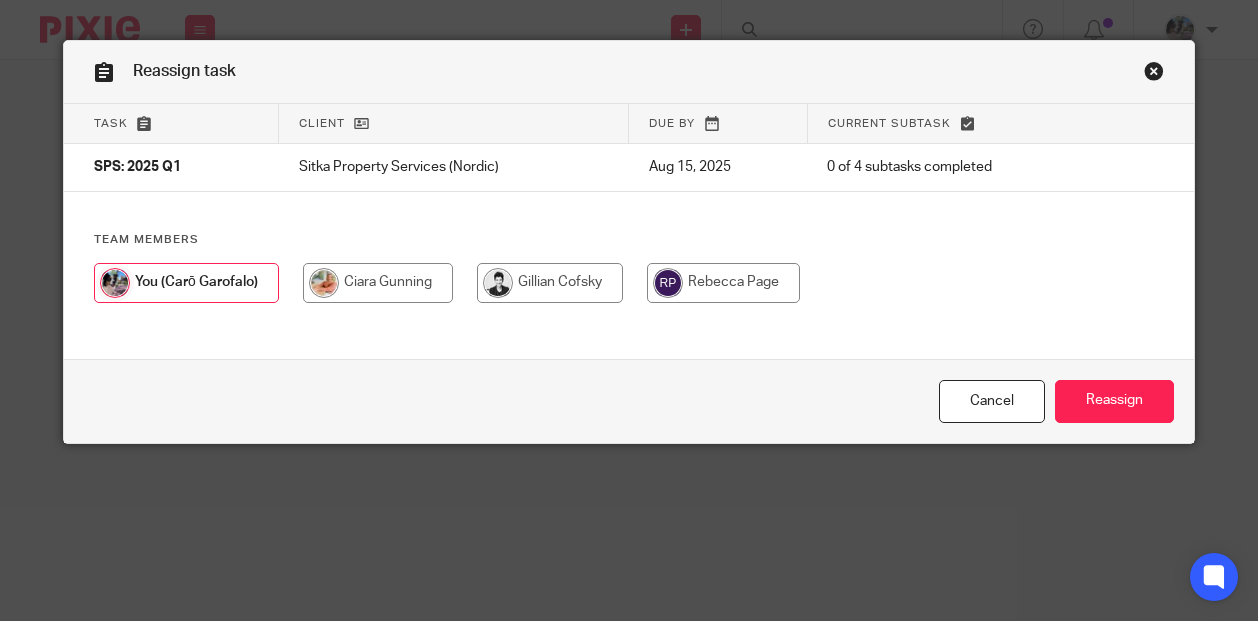 scroll, scrollTop: 0, scrollLeft: 0, axis: both 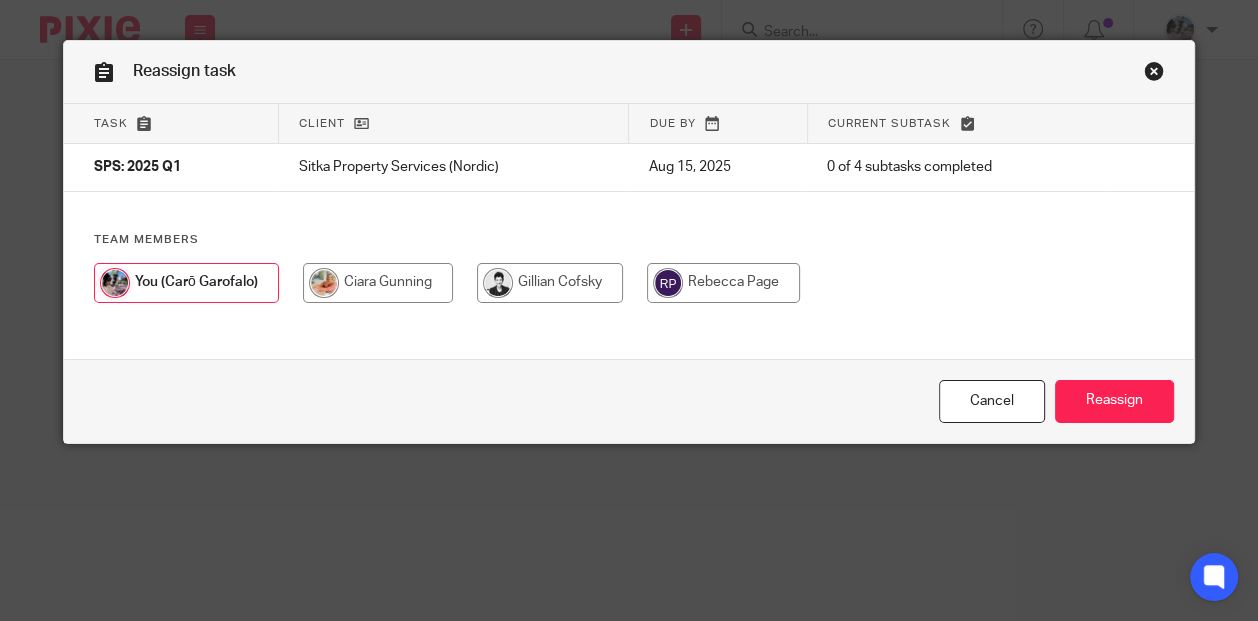 click at bounding box center (550, 283) 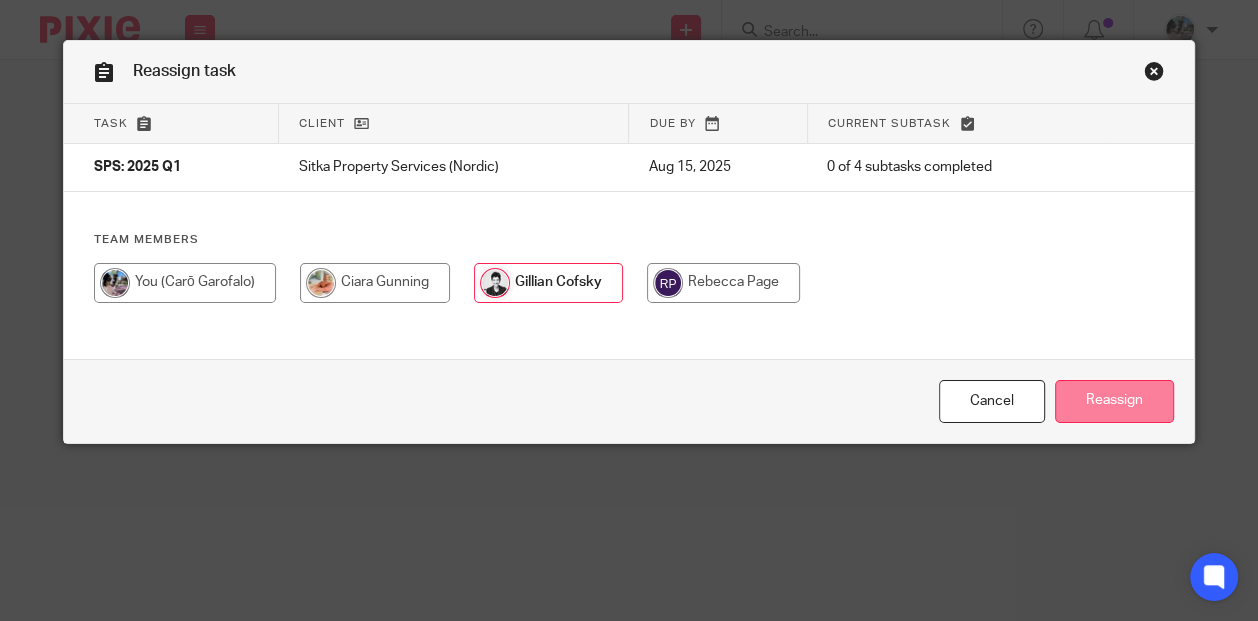 click on "Reassign" at bounding box center (1114, 401) 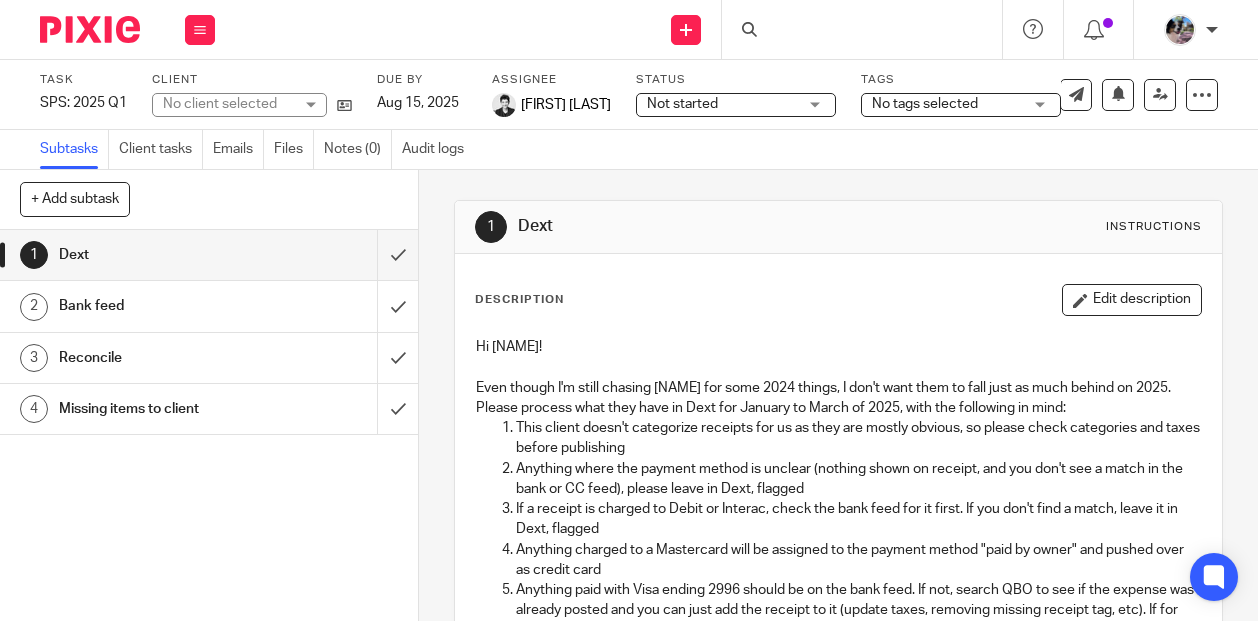 scroll, scrollTop: 0, scrollLeft: 0, axis: both 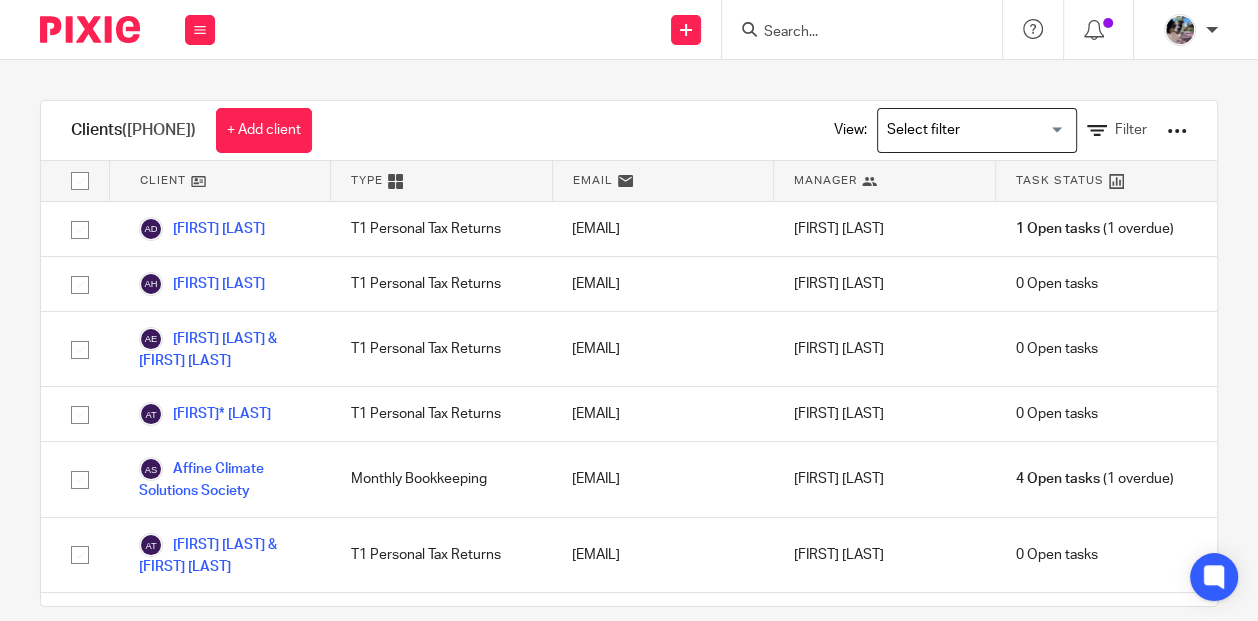 click at bounding box center [862, 29] 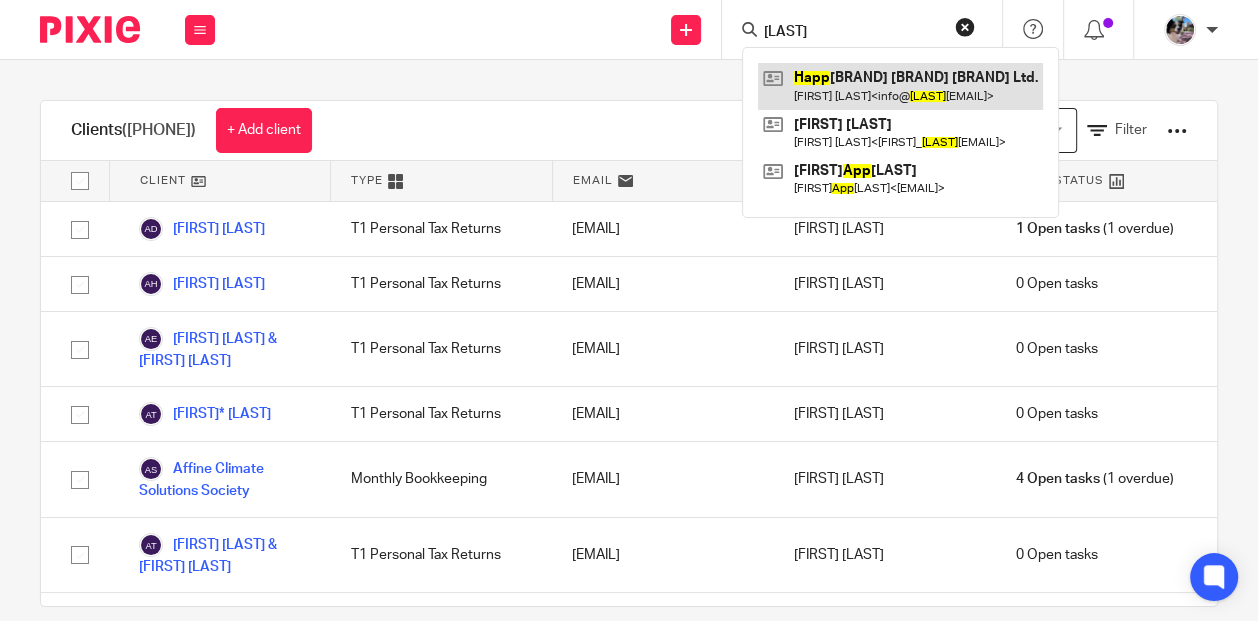 type on "happ" 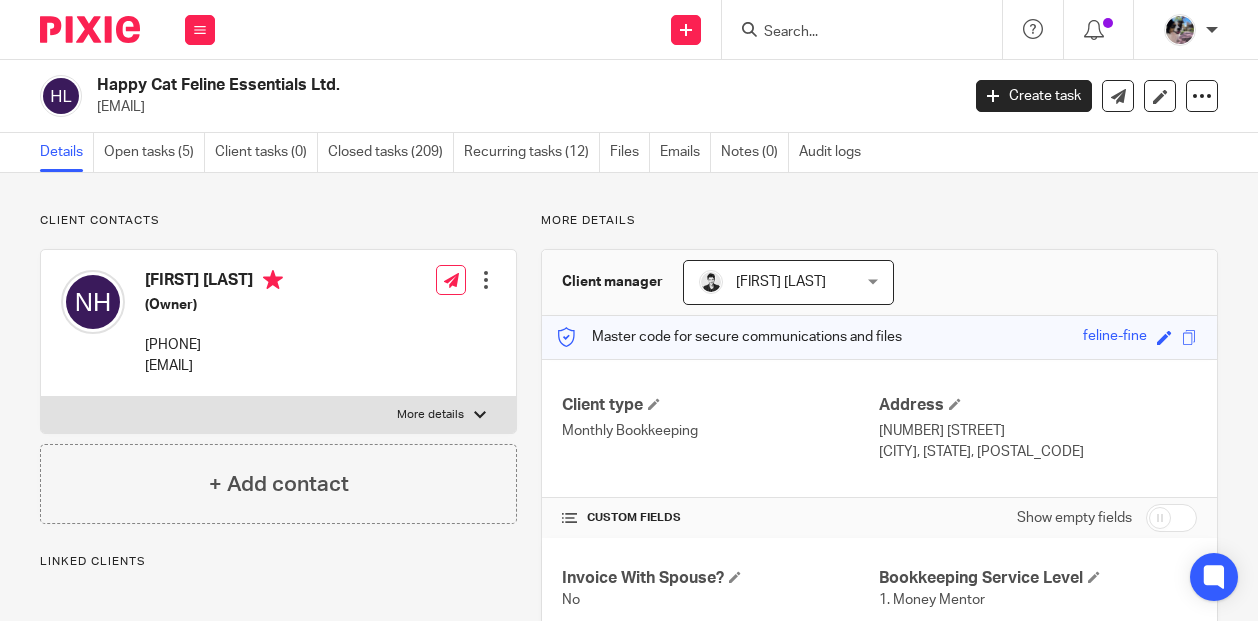 scroll, scrollTop: 0, scrollLeft: 0, axis: both 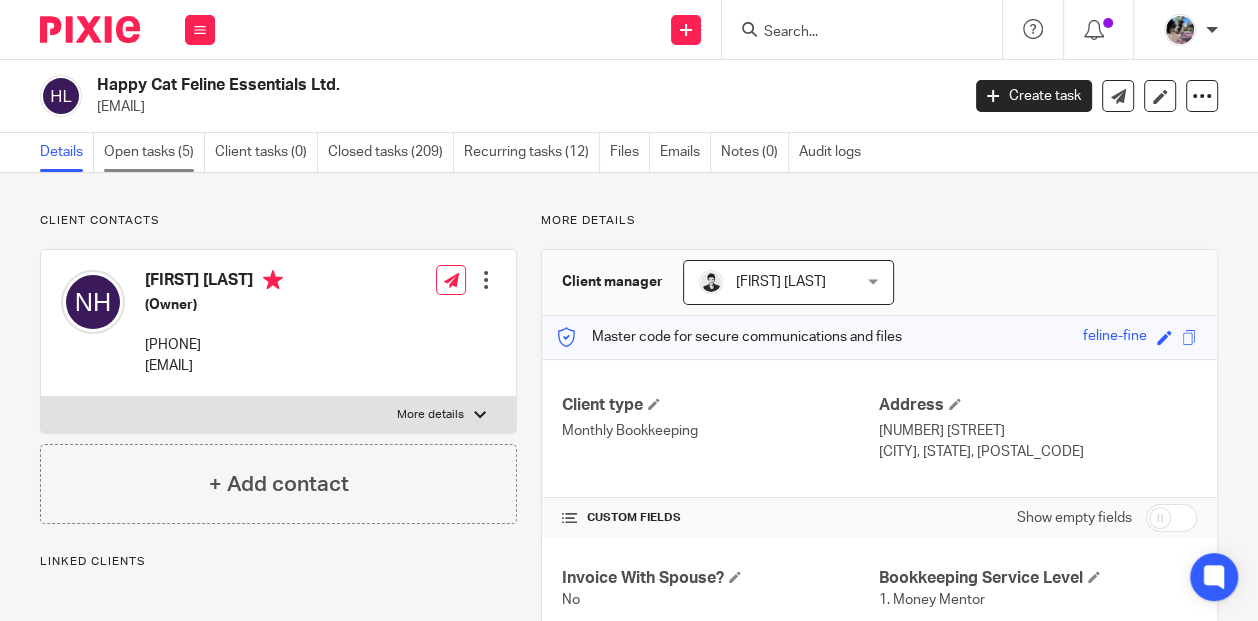 click on "Open tasks (5)" at bounding box center [154, 152] 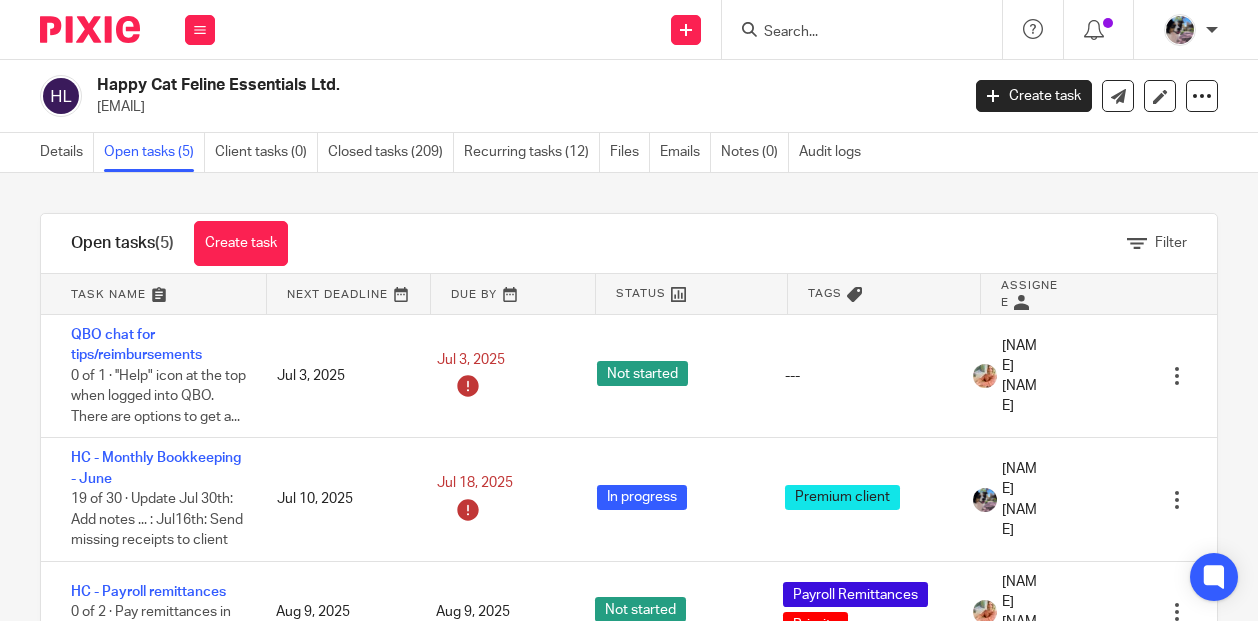 scroll, scrollTop: 0, scrollLeft: 0, axis: both 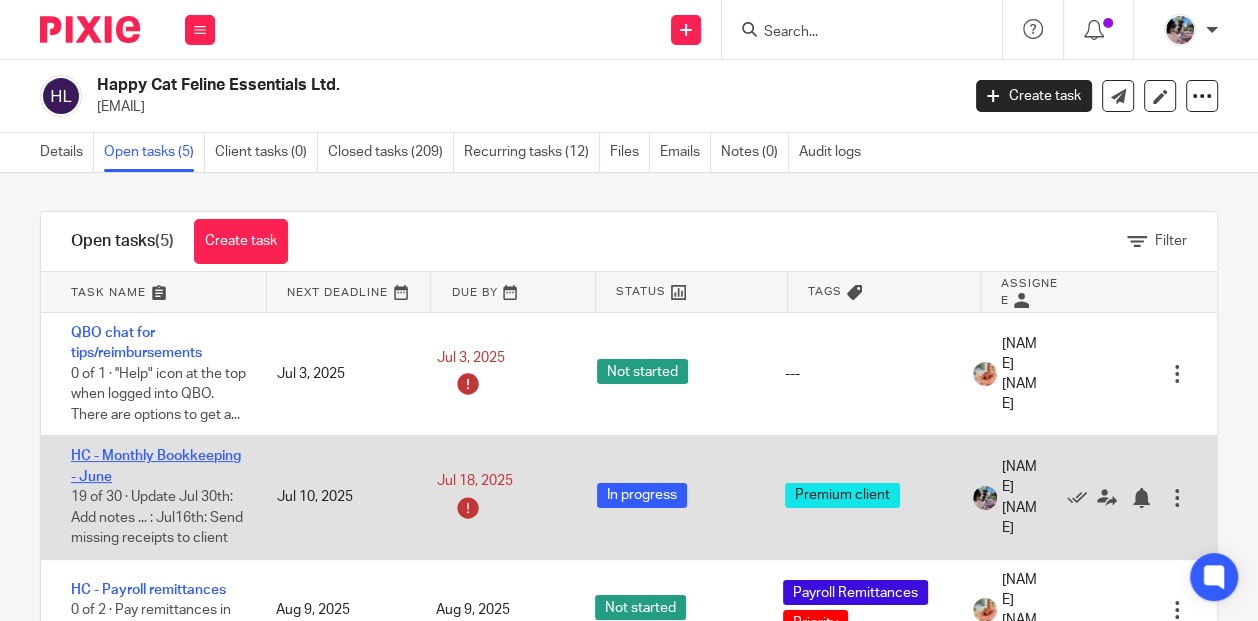 click on "HC - Monthly Bookkeeping - June" at bounding box center (156, 466) 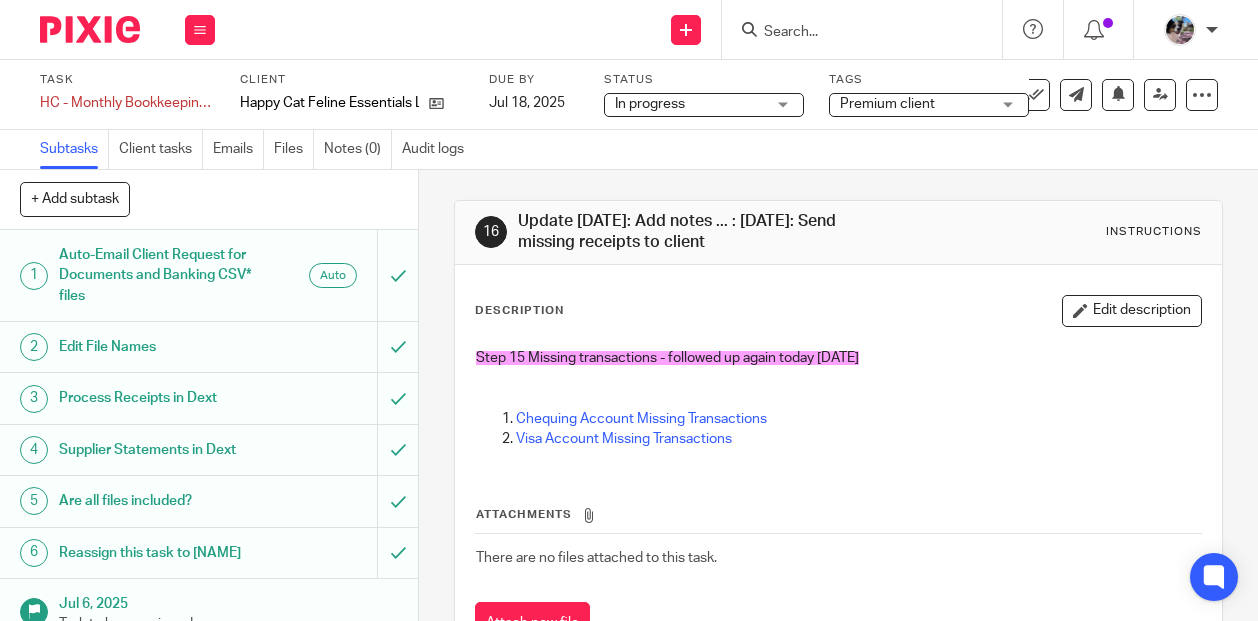 scroll, scrollTop: 0, scrollLeft: 0, axis: both 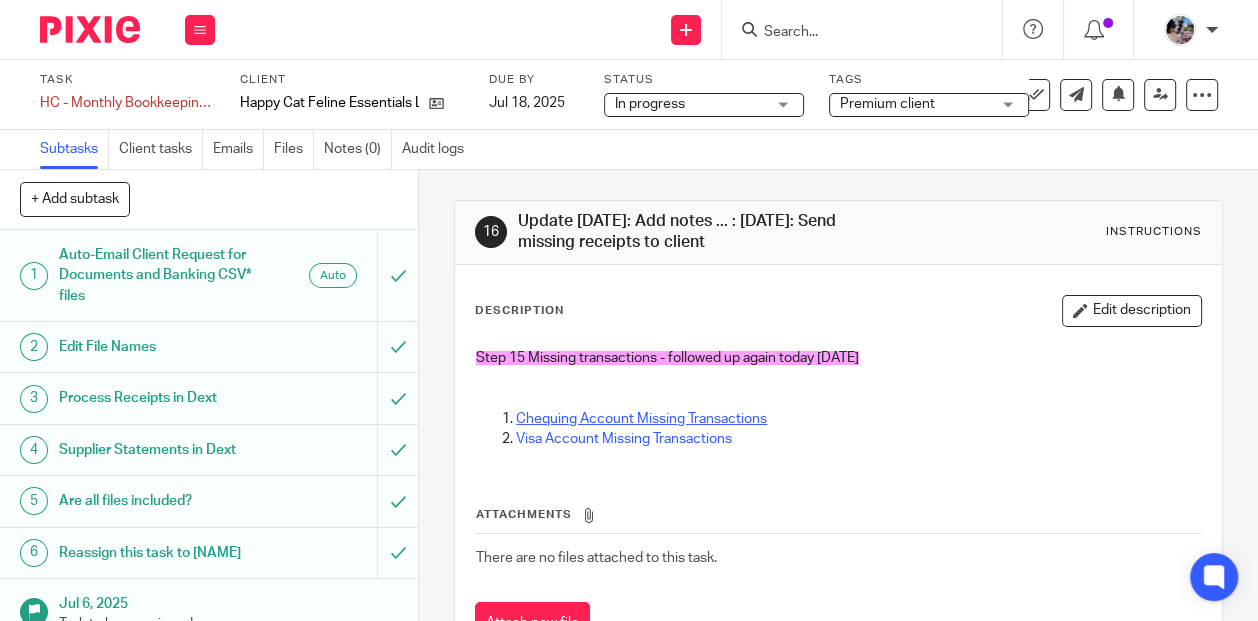click on "Chequing Account Missing Transactions" at bounding box center [641, 419] 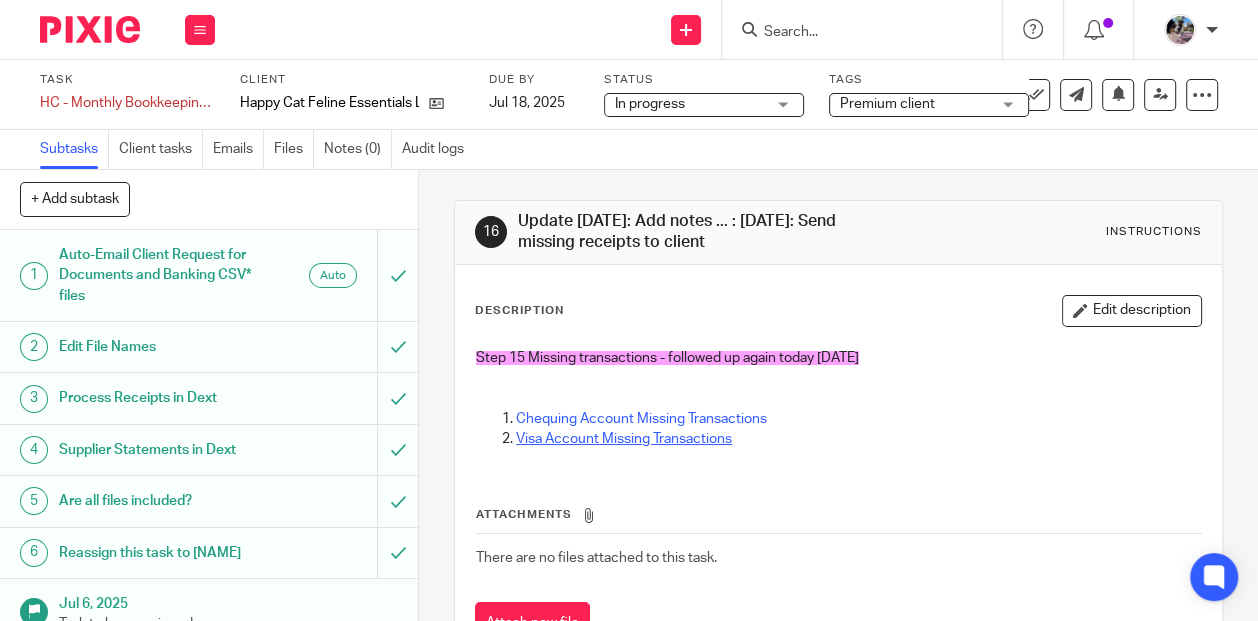 click on "Visa Account Missing Transactions" at bounding box center (624, 439) 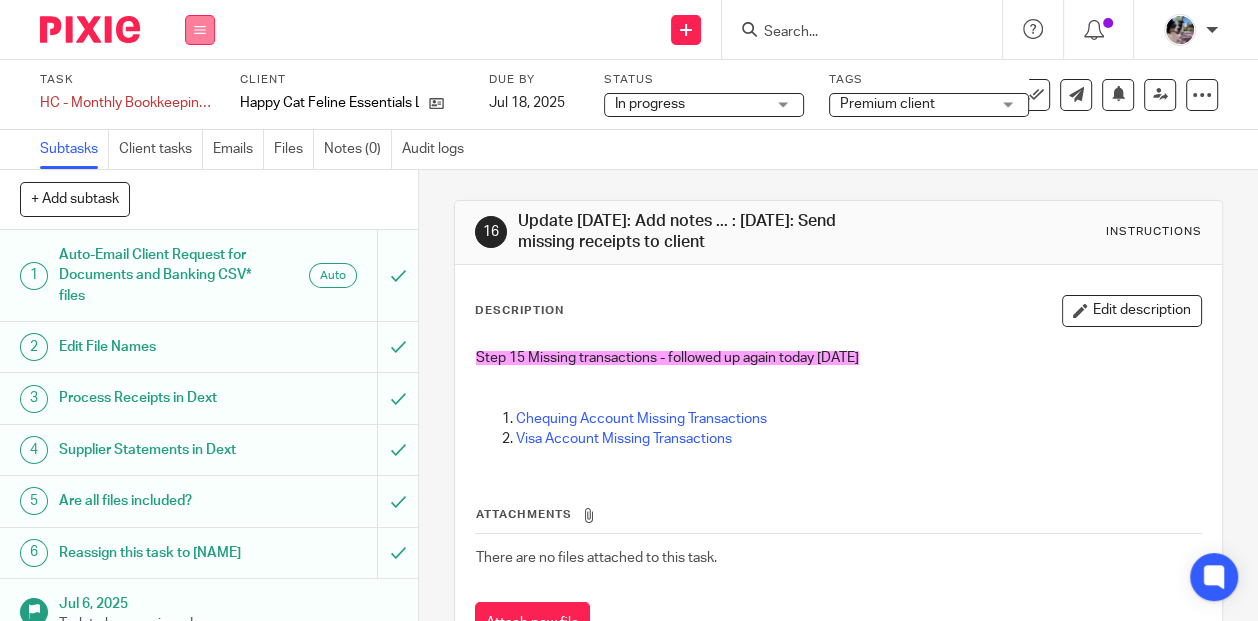 click at bounding box center (200, 30) 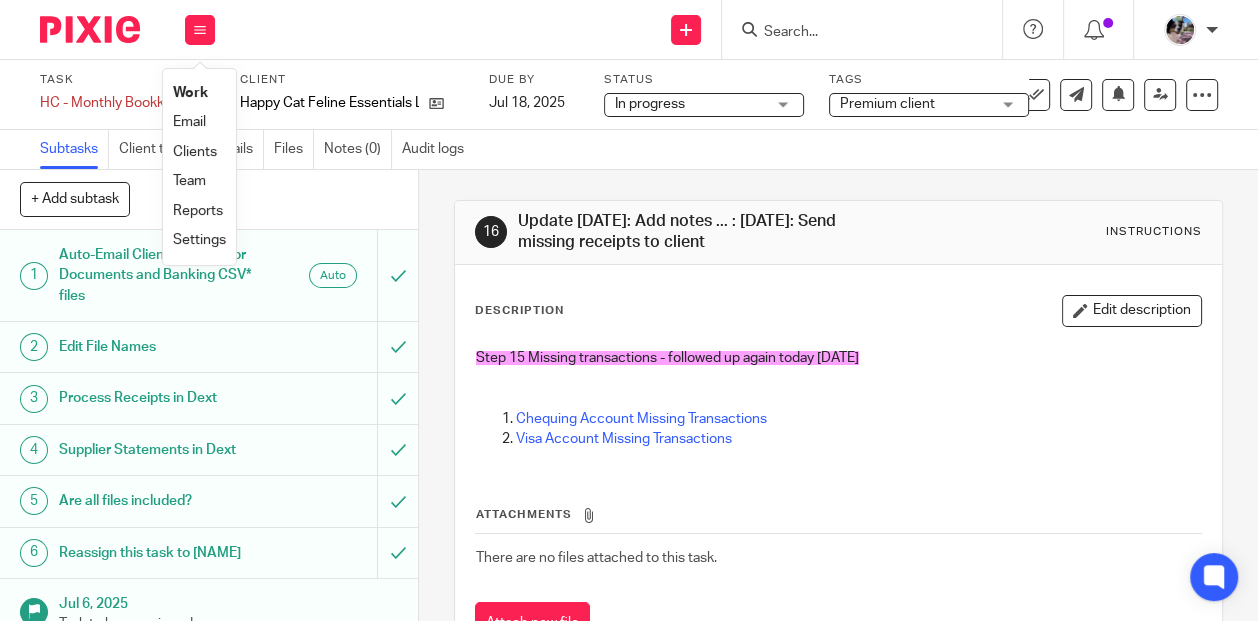 click on "Work" at bounding box center (190, 93) 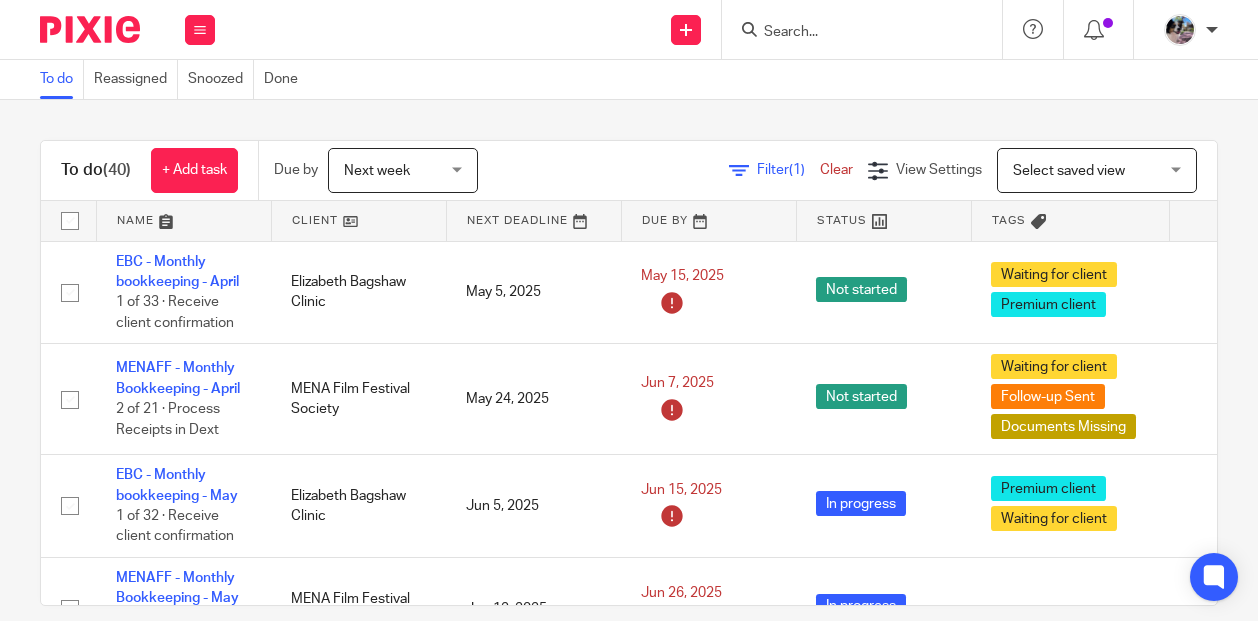 scroll, scrollTop: 0, scrollLeft: 0, axis: both 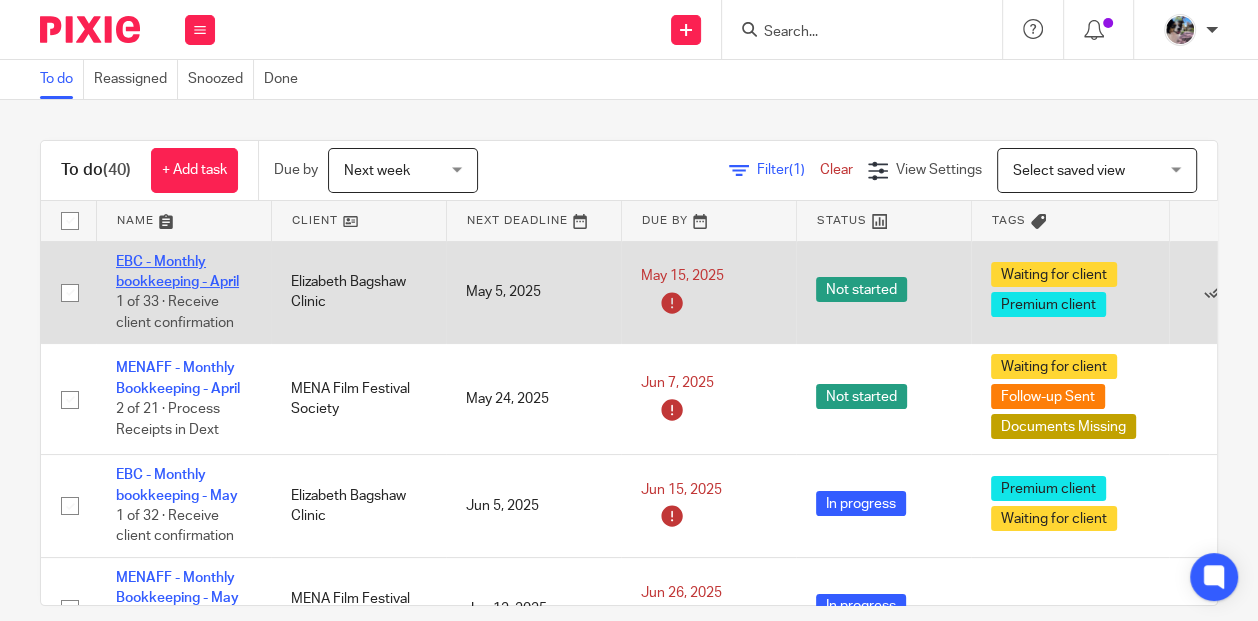 click on "EBC - Monthly bookkeeping - April" at bounding box center [177, 272] 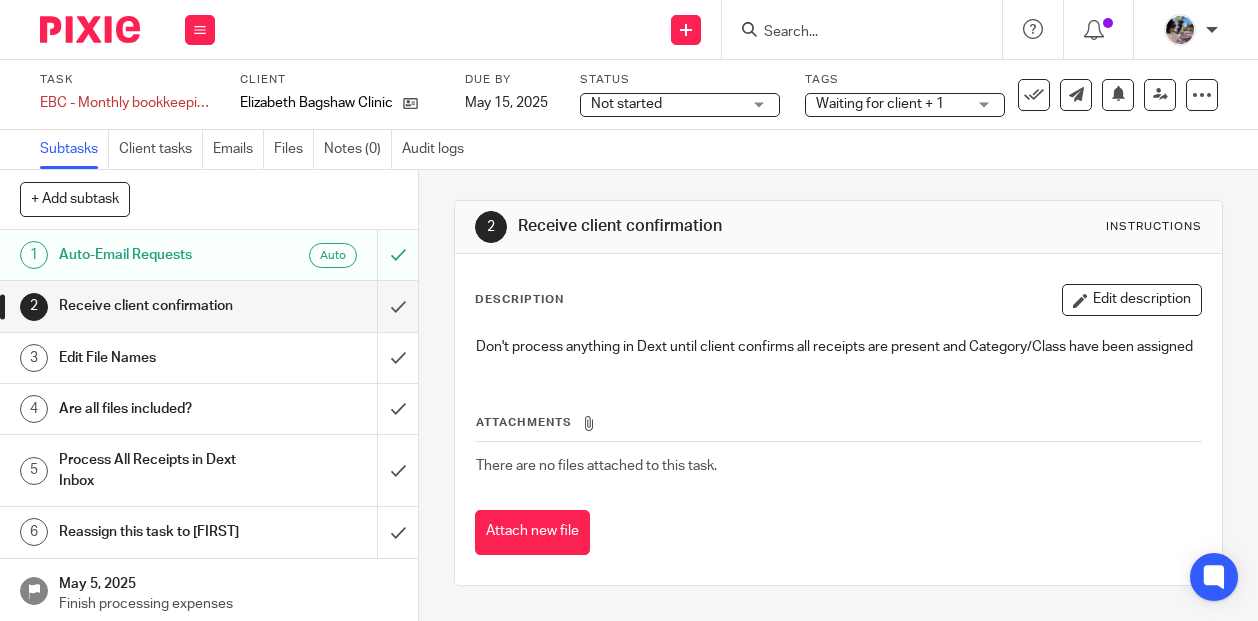 scroll, scrollTop: 0, scrollLeft: 0, axis: both 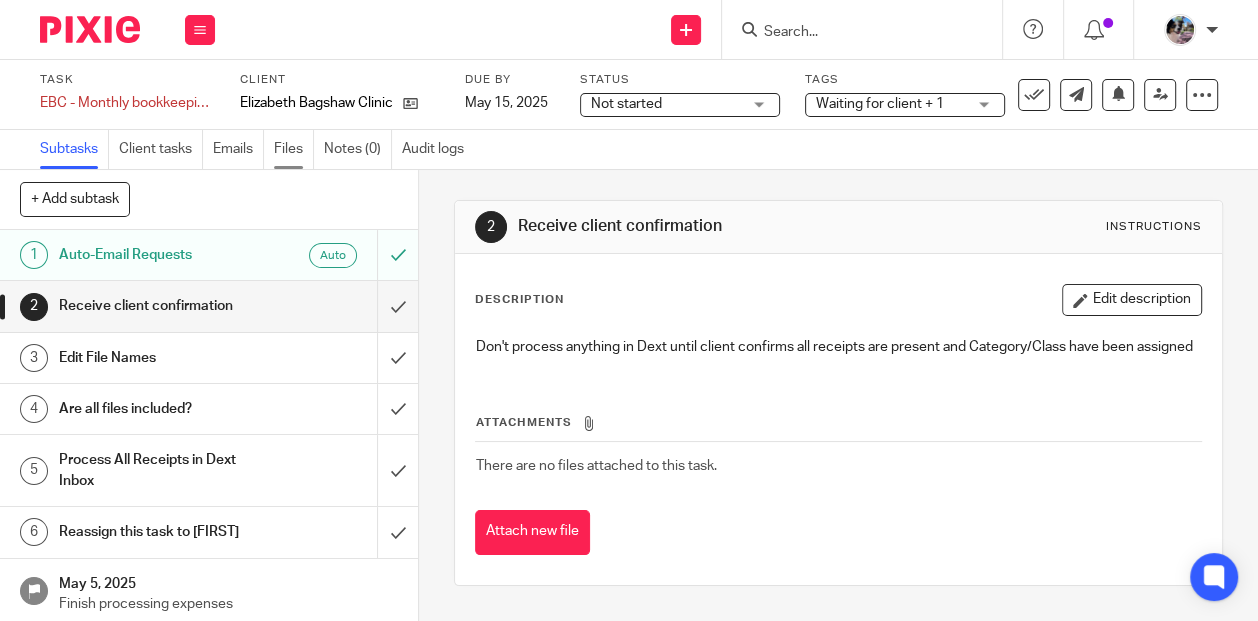 click on "Files" at bounding box center (294, 149) 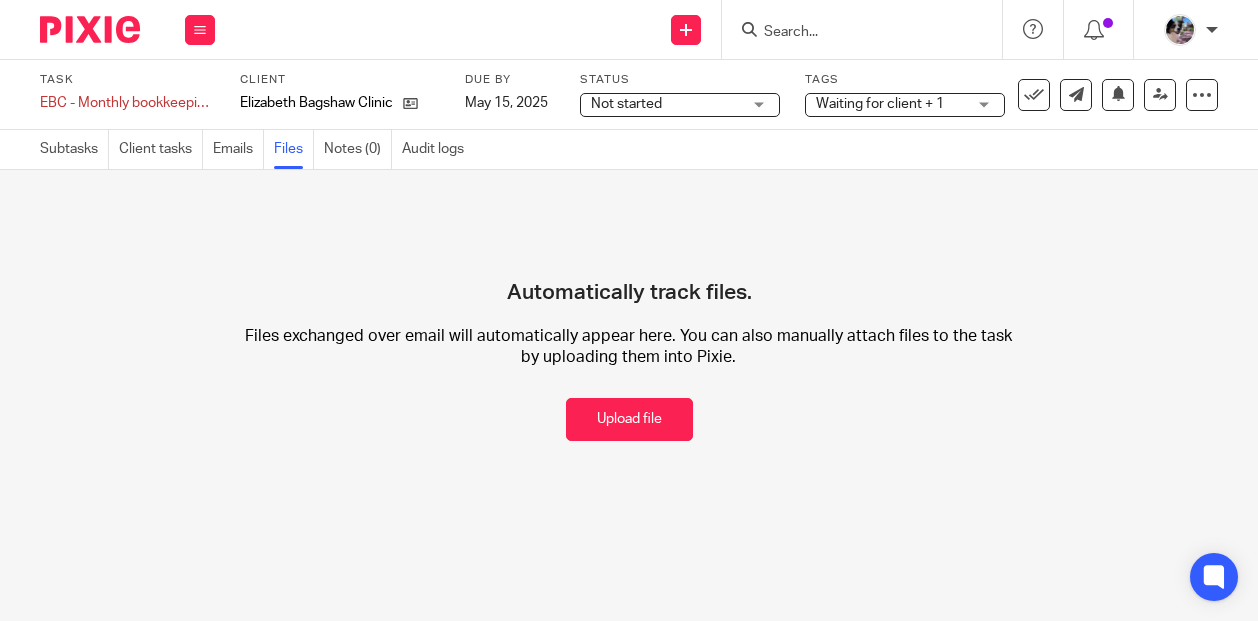 scroll, scrollTop: 0, scrollLeft: 0, axis: both 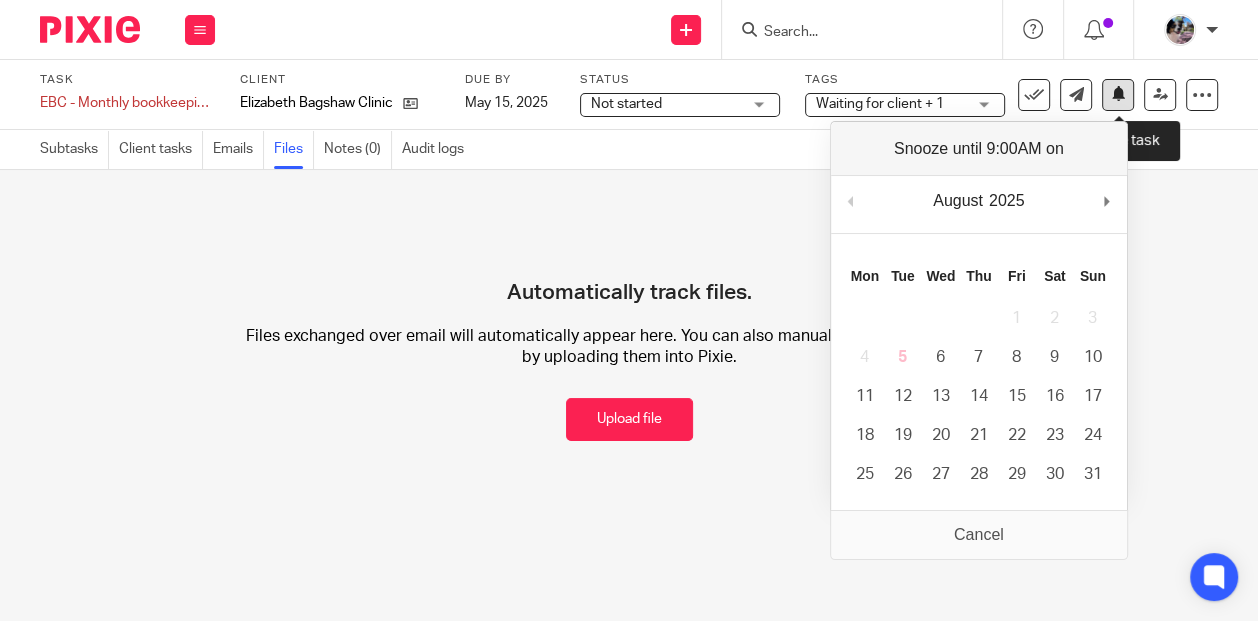 click at bounding box center (1118, 93) 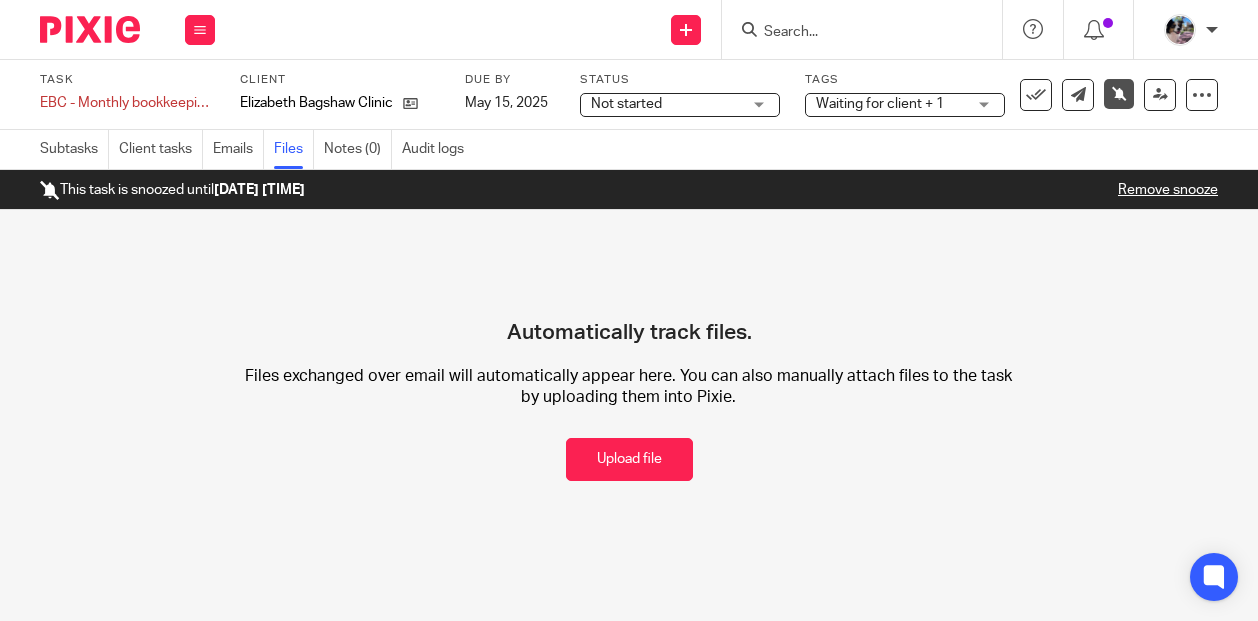 scroll, scrollTop: 0, scrollLeft: 0, axis: both 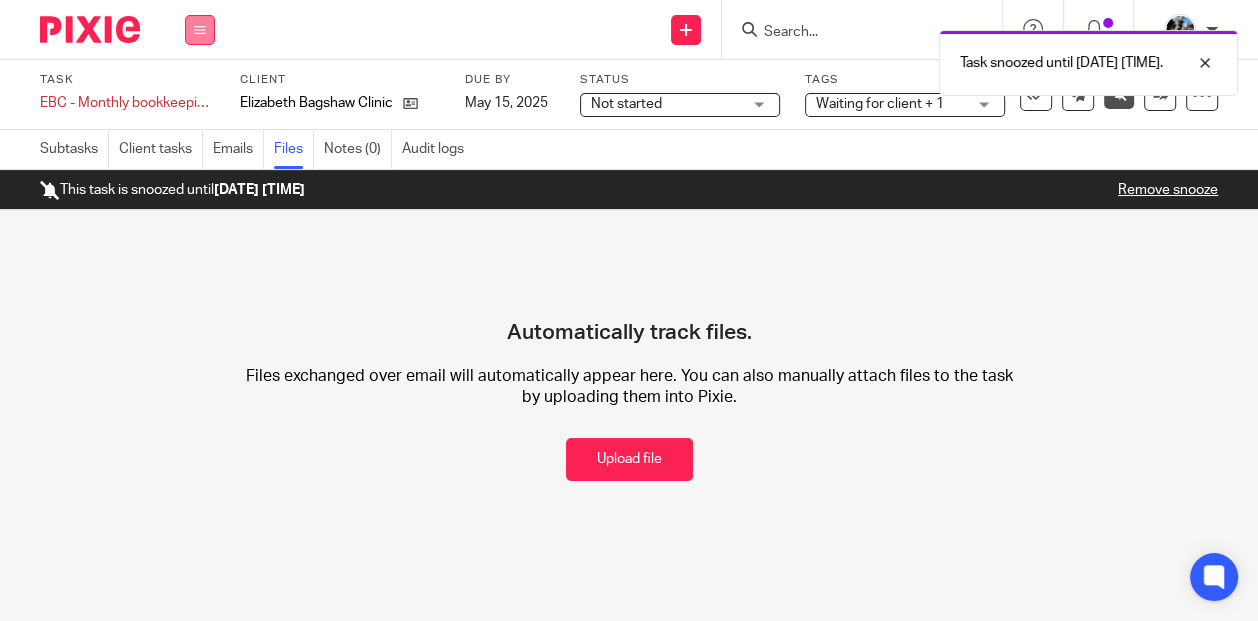 click at bounding box center [200, 30] 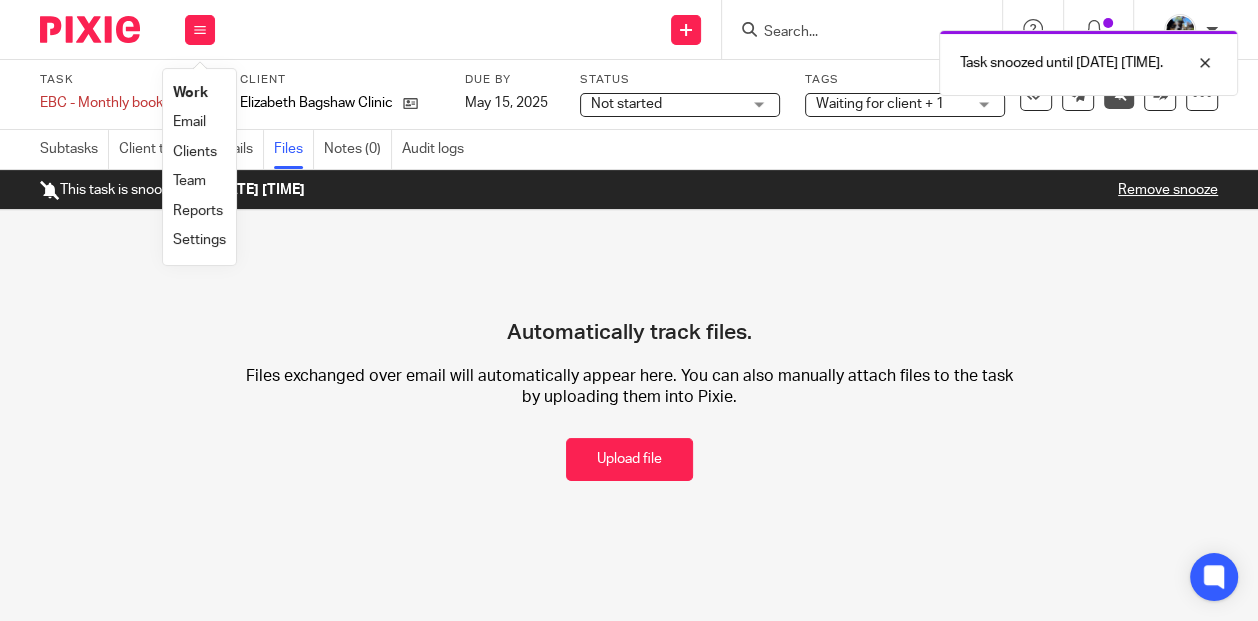 click on "Work" at bounding box center (190, 93) 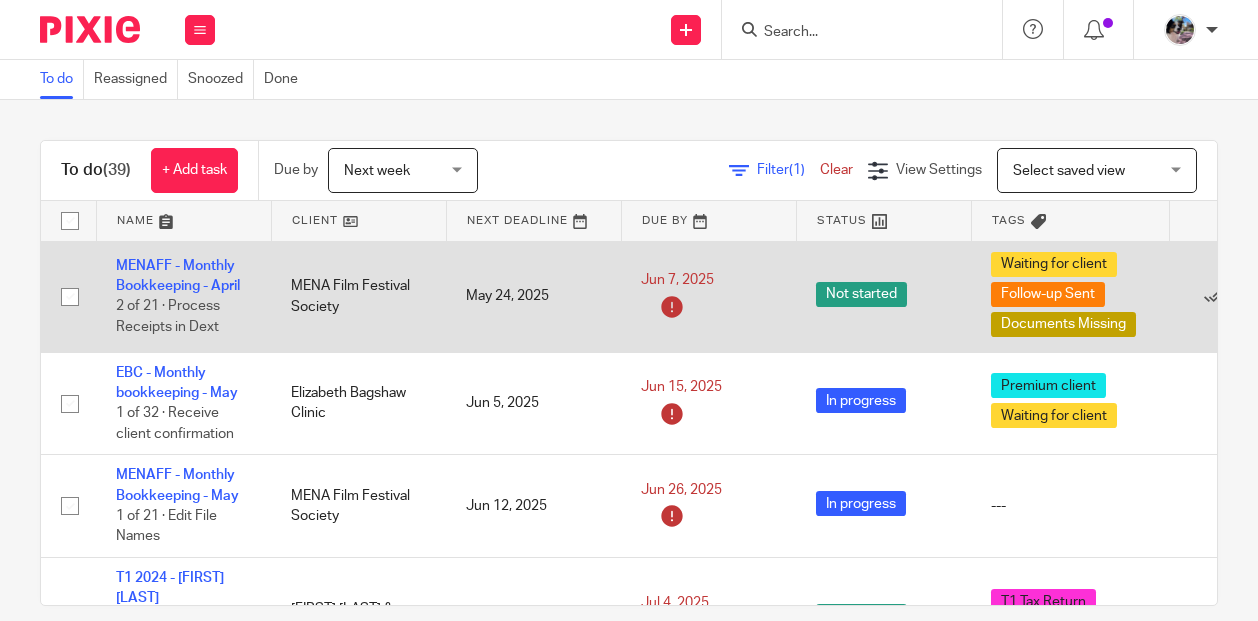 scroll, scrollTop: 0, scrollLeft: 0, axis: both 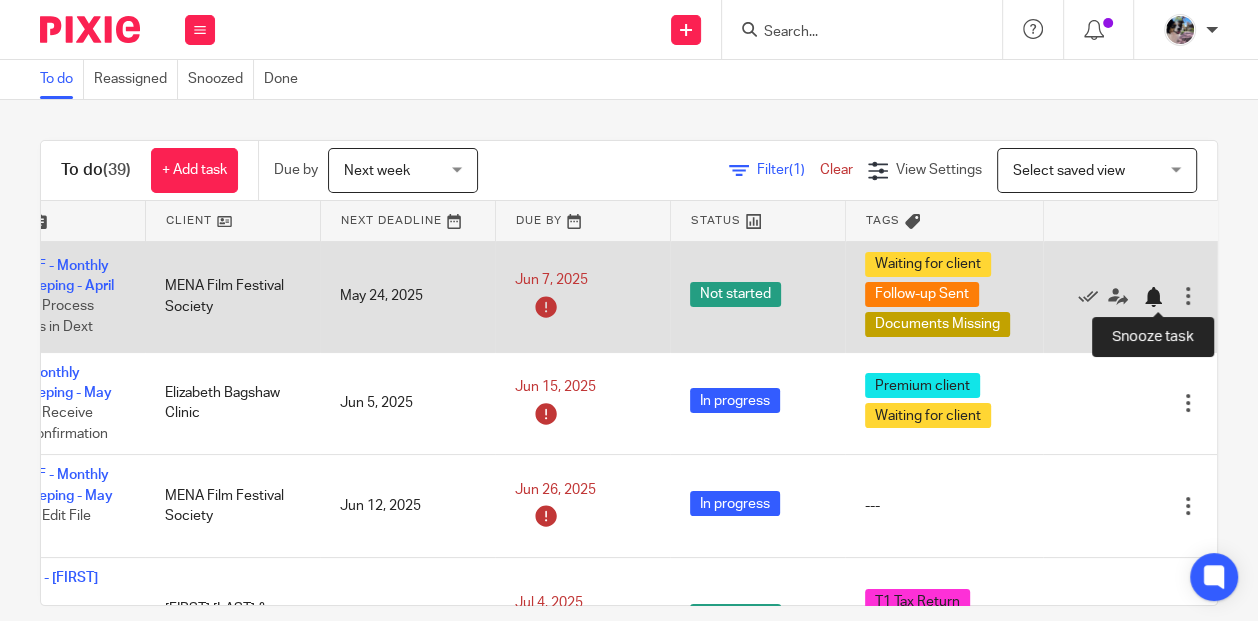 click at bounding box center [1153, 297] 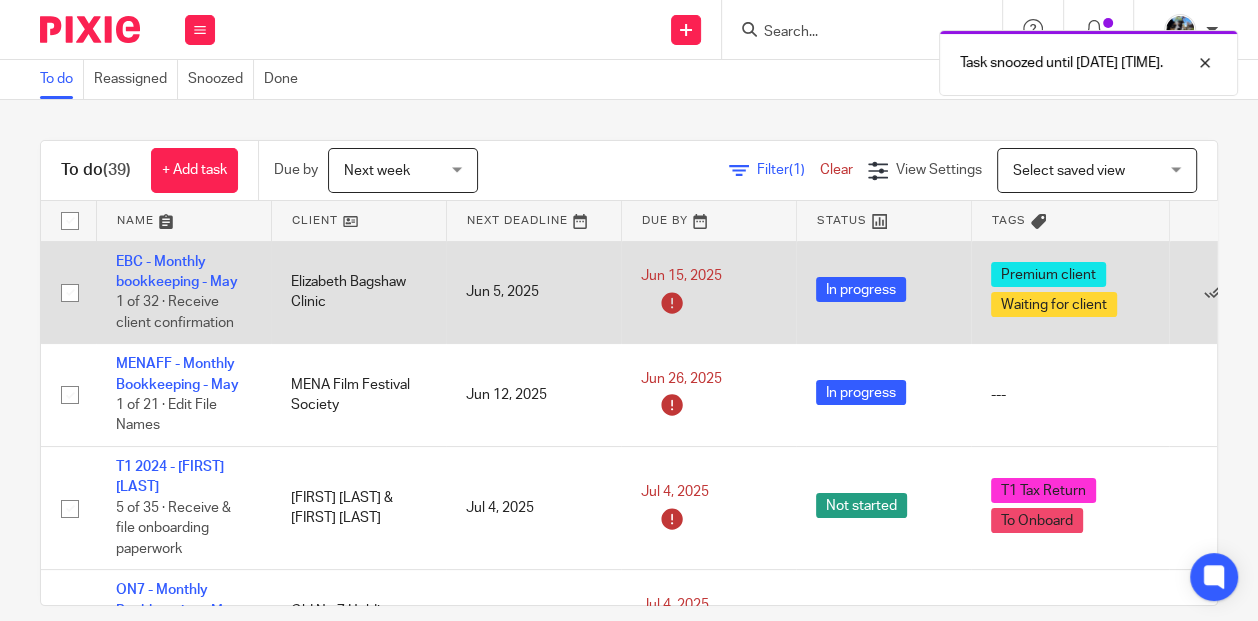 scroll, scrollTop: 0, scrollLeft: 126, axis: horizontal 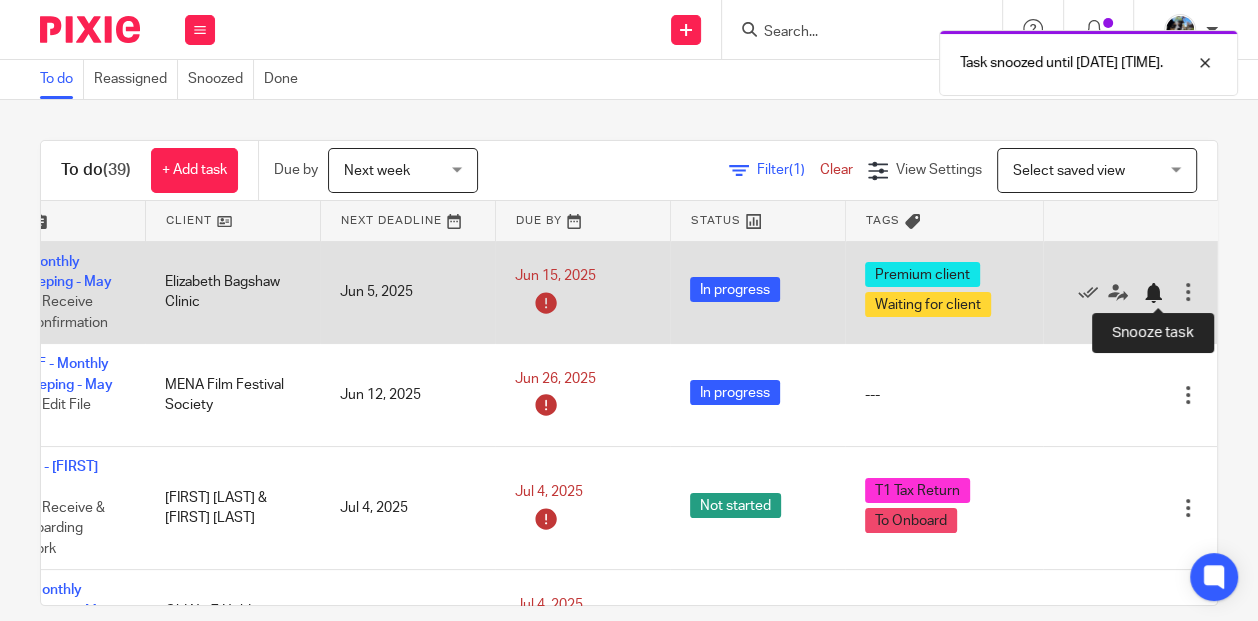 click at bounding box center [1153, 293] 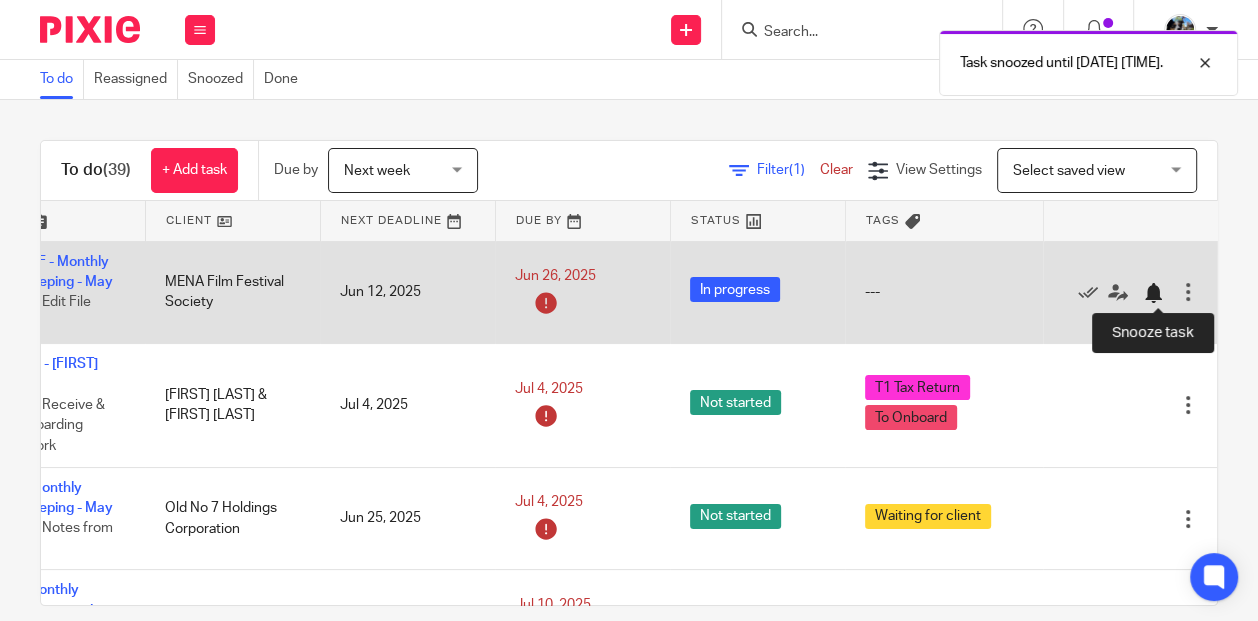 click at bounding box center [1153, 293] 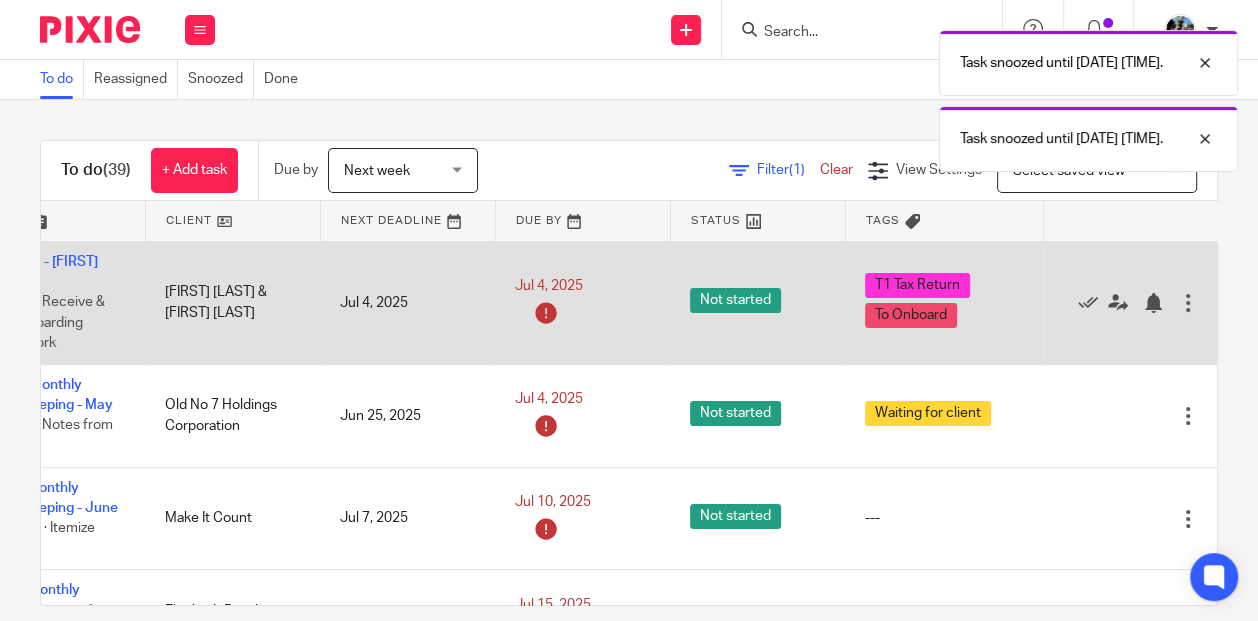 scroll, scrollTop: 0, scrollLeft: 0, axis: both 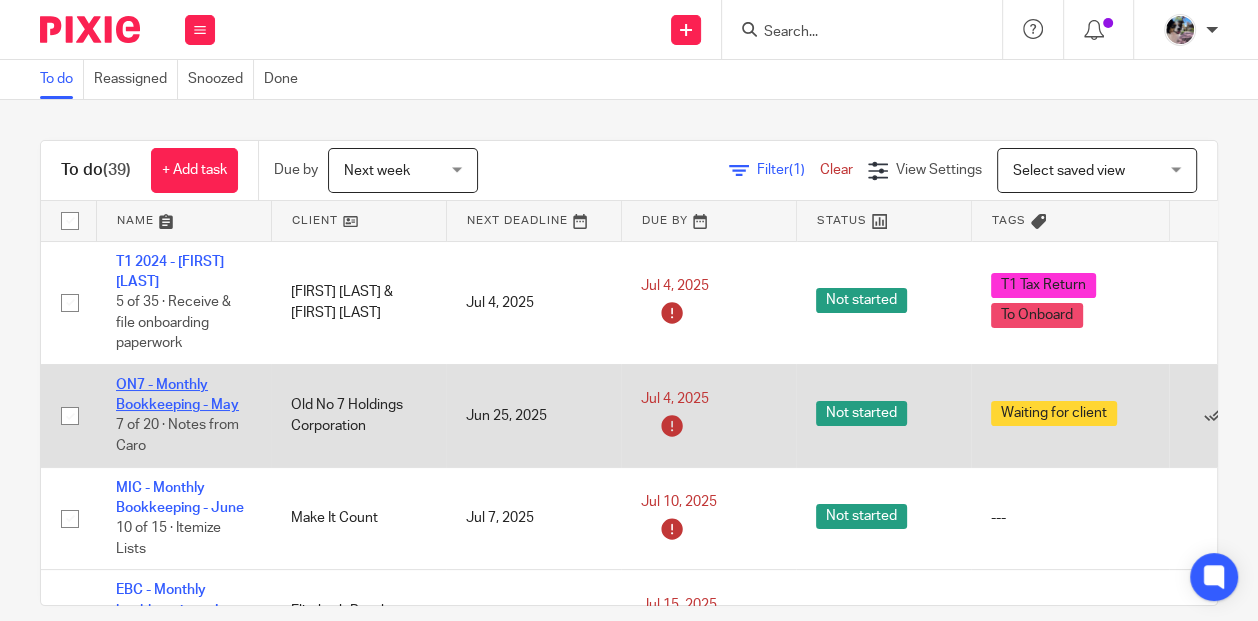 click on "ON7 - Monthly Bookkeeping - May" at bounding box center (177, 395) 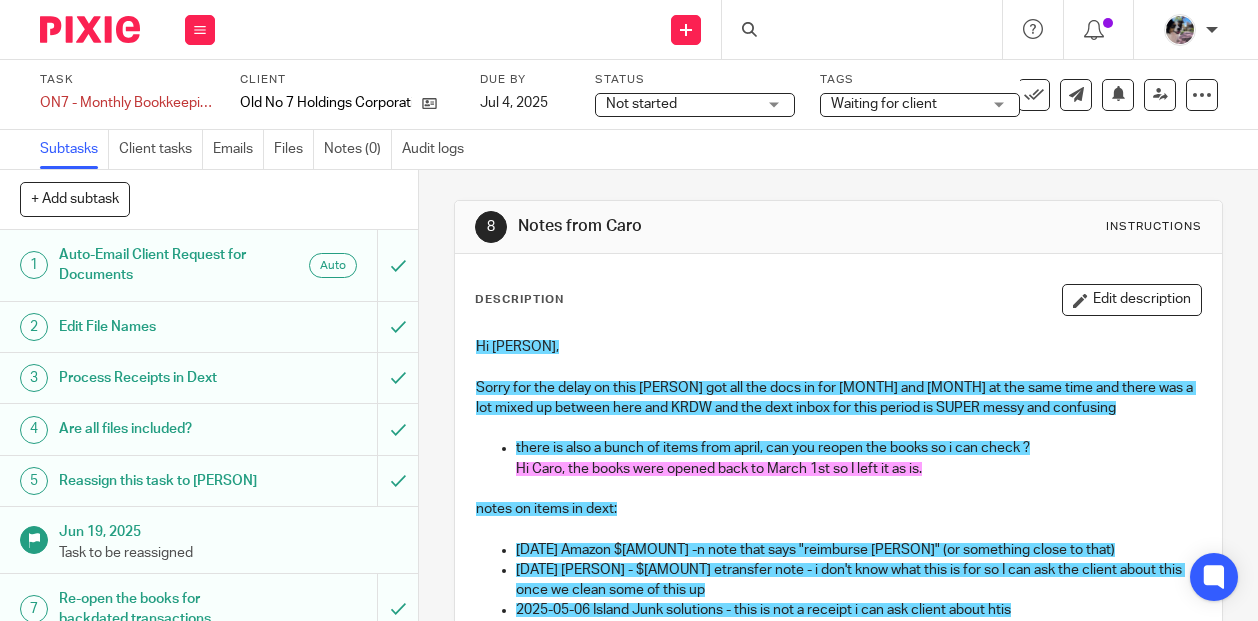 scroll, scrollTop: 0, scrollLeft: 0, axis: both 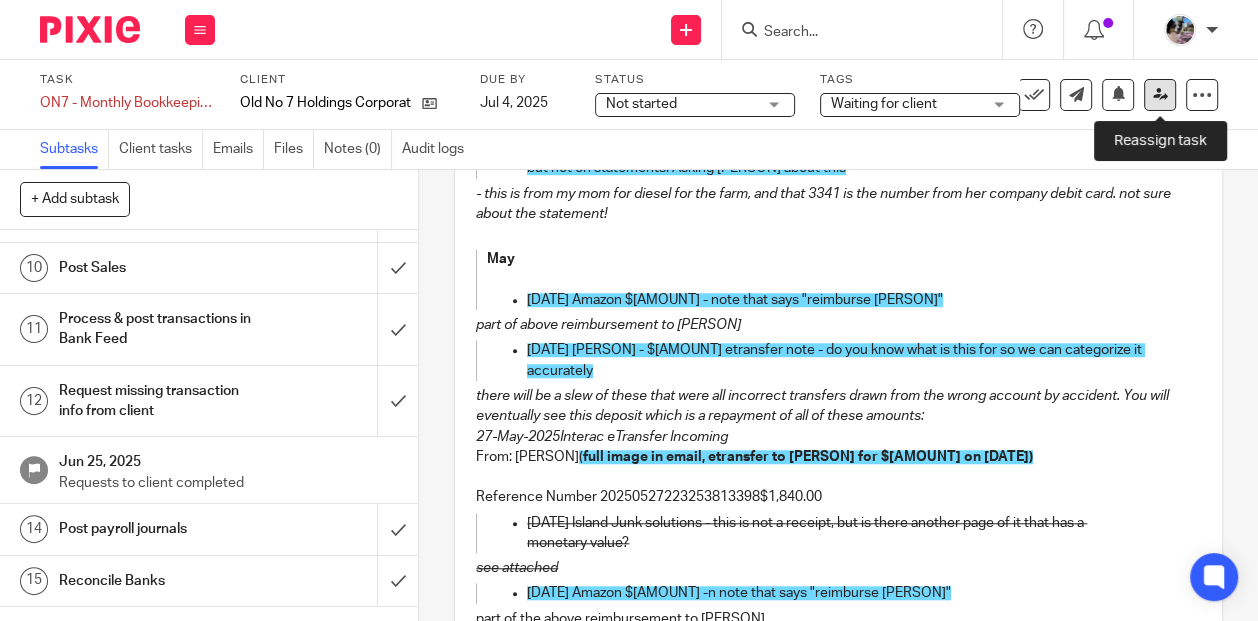 click at bounding box center (1160, 94) 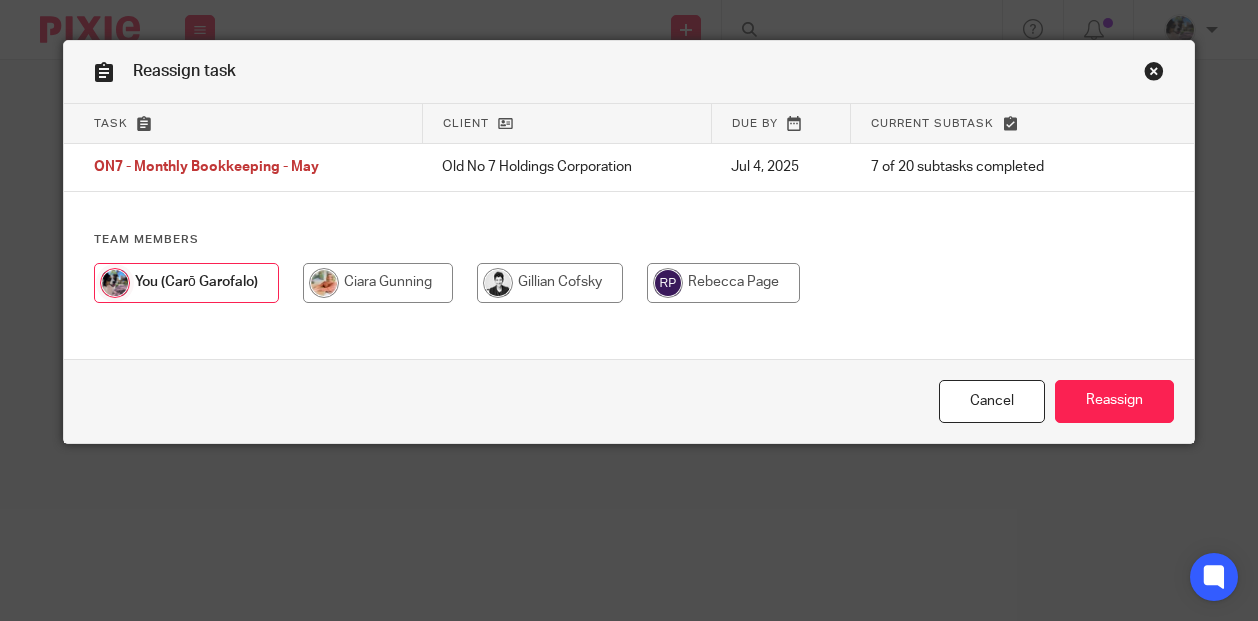 scroll, scrollTop: 0, scrollLeft: 0, axis: both 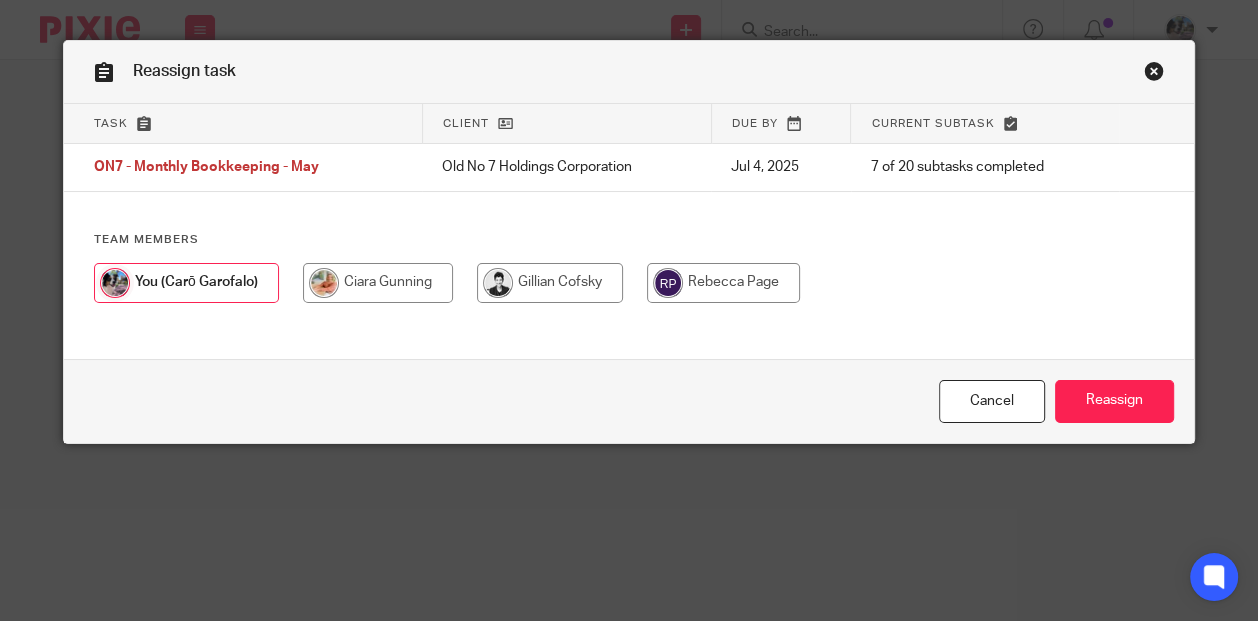 click at bounding box center [378, 283] 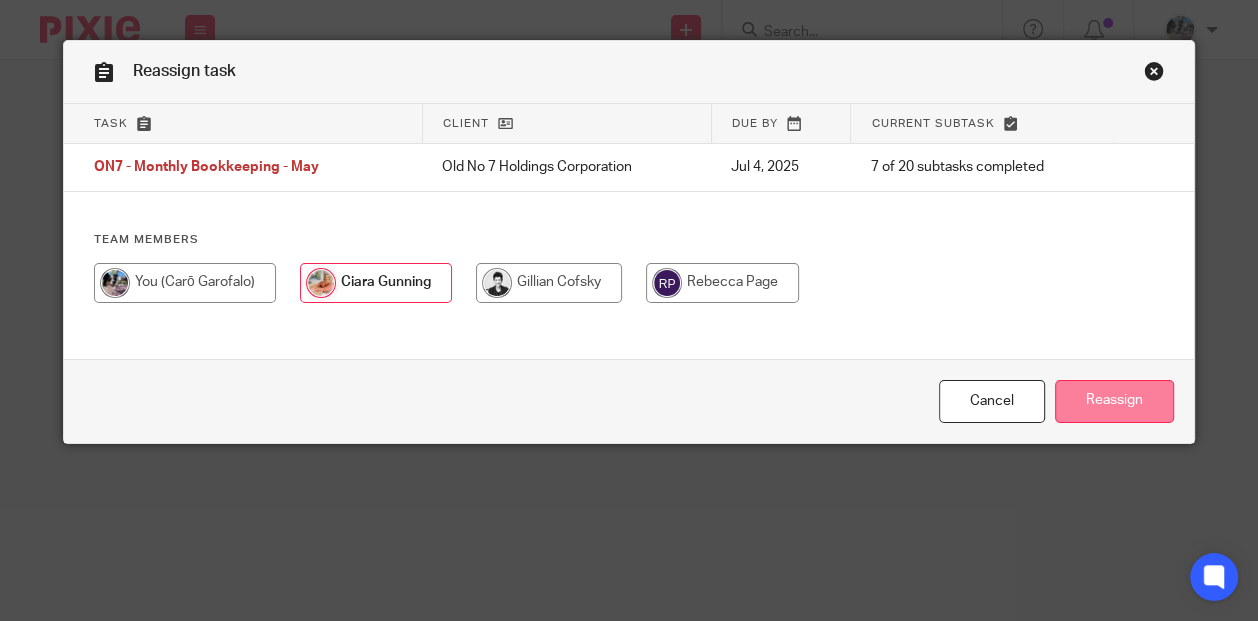 click on "Reassign" at bounding box center (1114, 401) 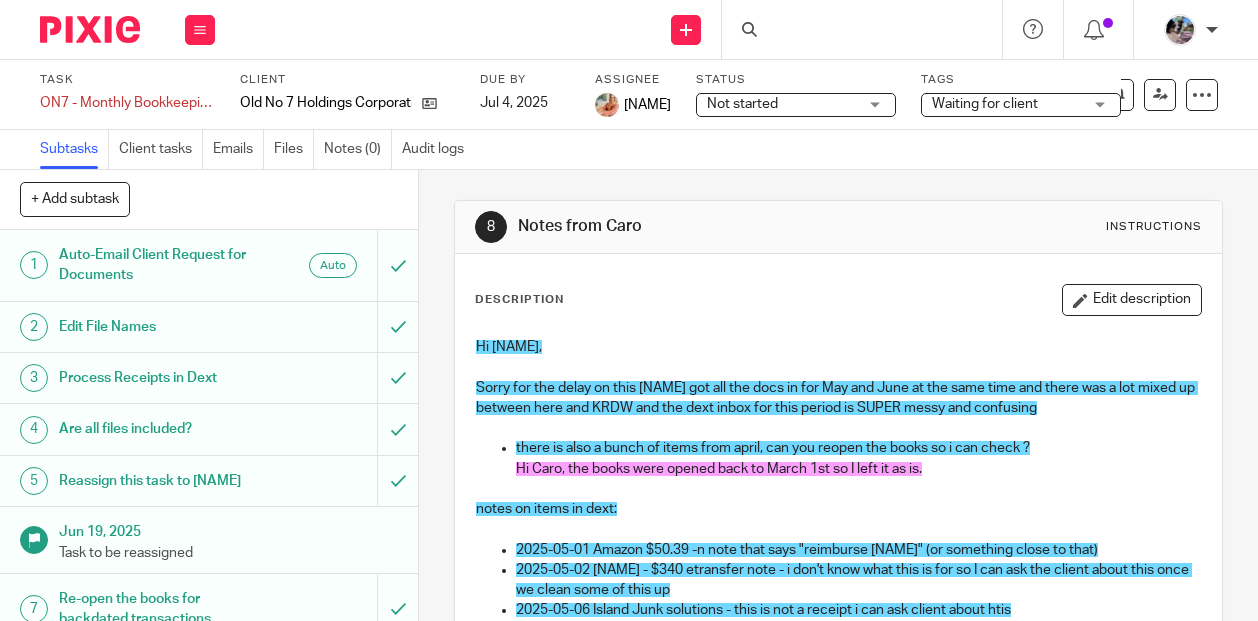 scroll, scrollTop: 0, scrollLeft: 0, axis: both 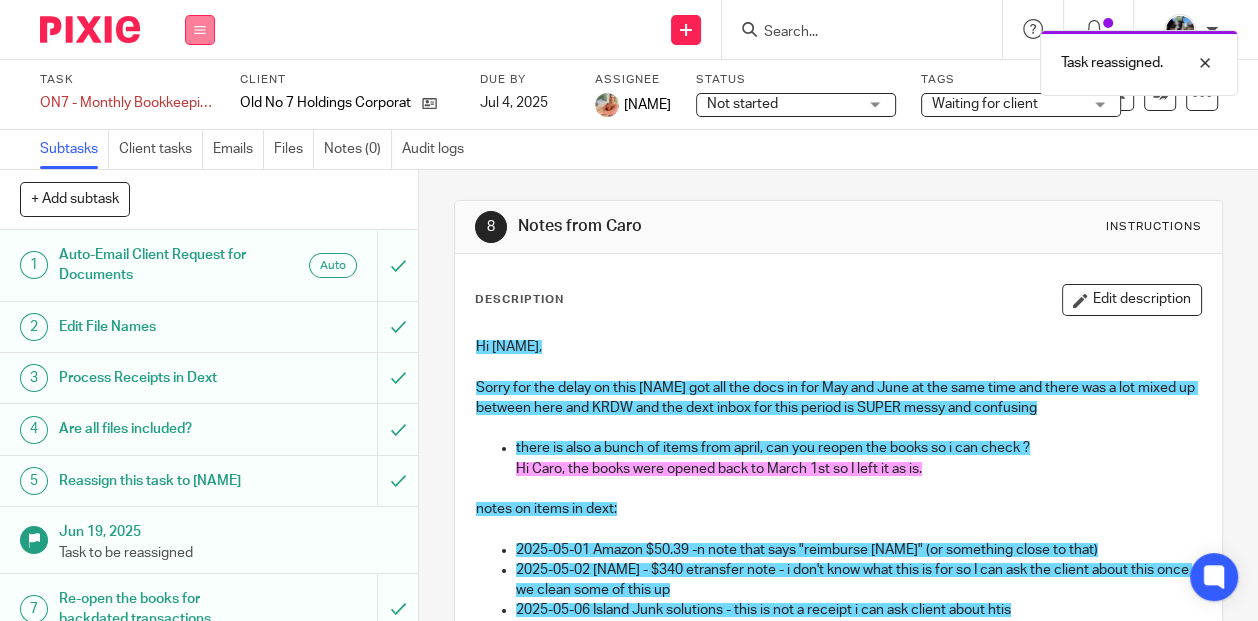 click at bounding box center [200, 30] 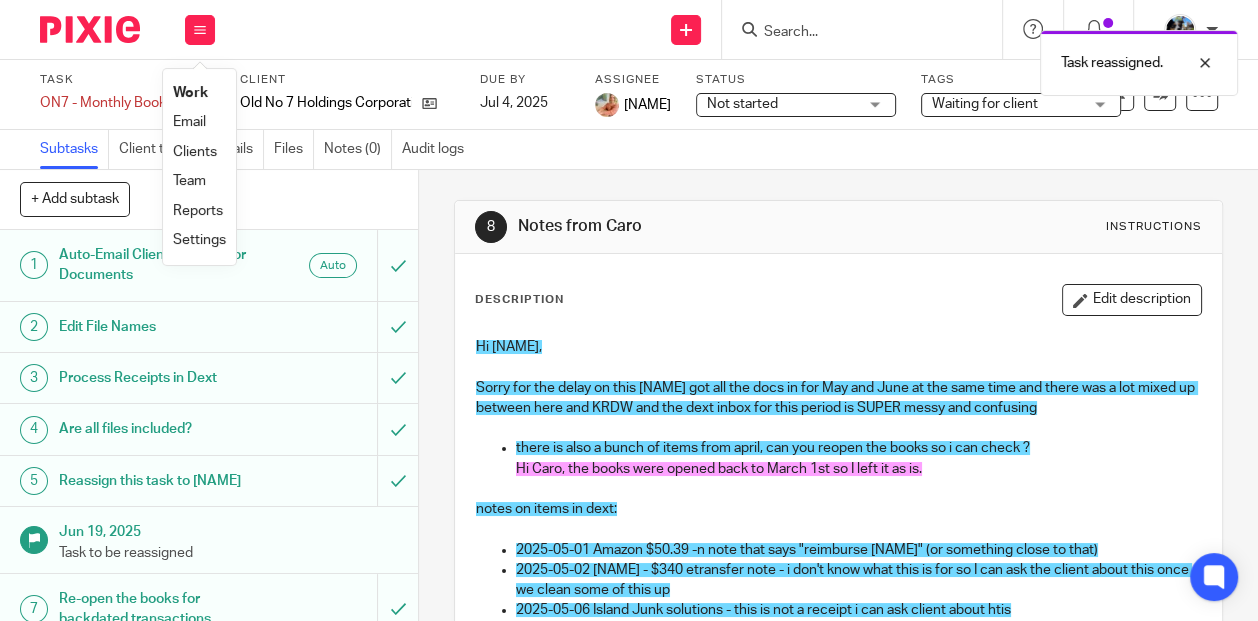 click on "Work" at bounding box center [190, 93] 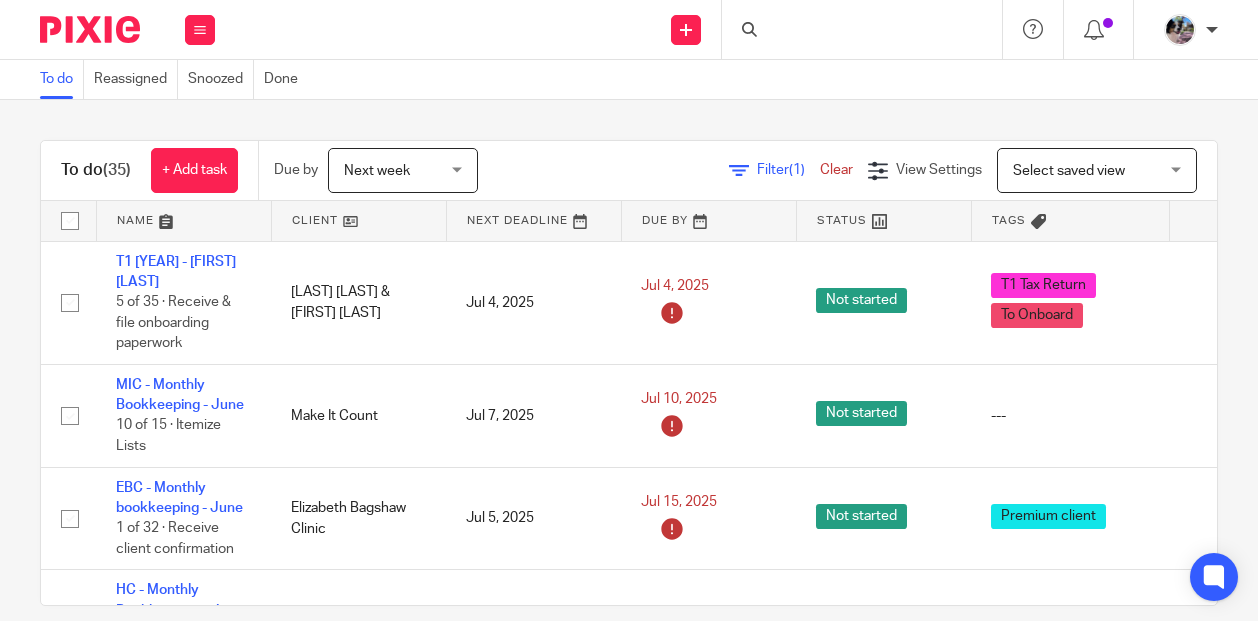 scroll, scrollTop: 0, scrollLeft: 0, axis: both 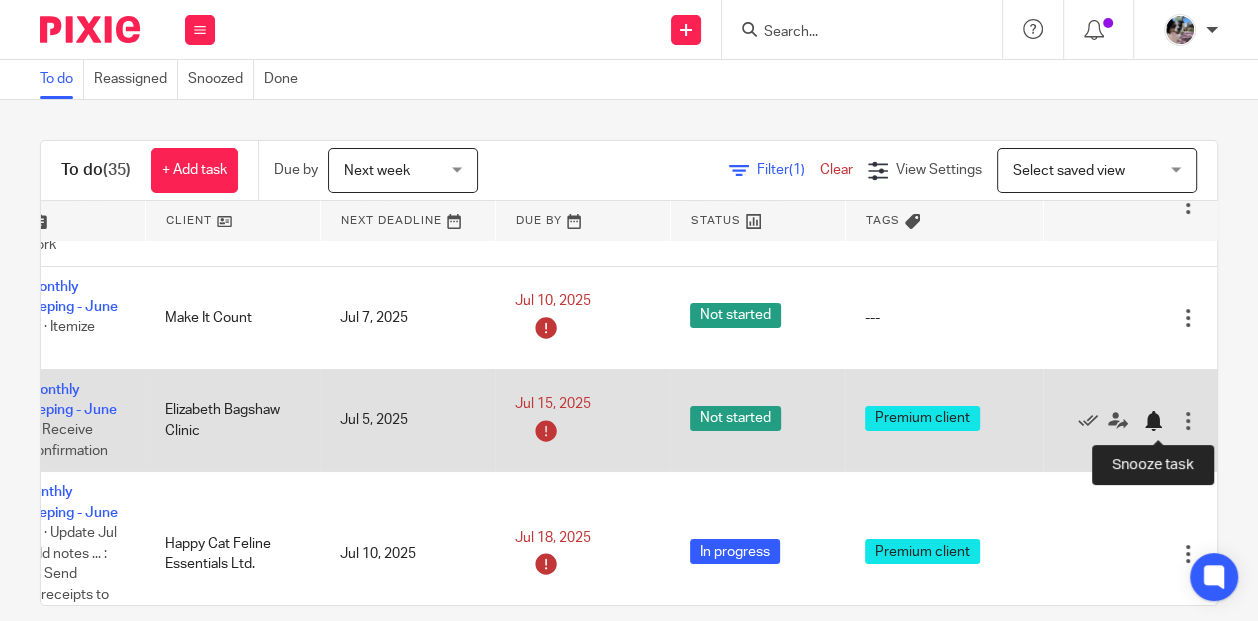 click at bounding box center [1153, 421] 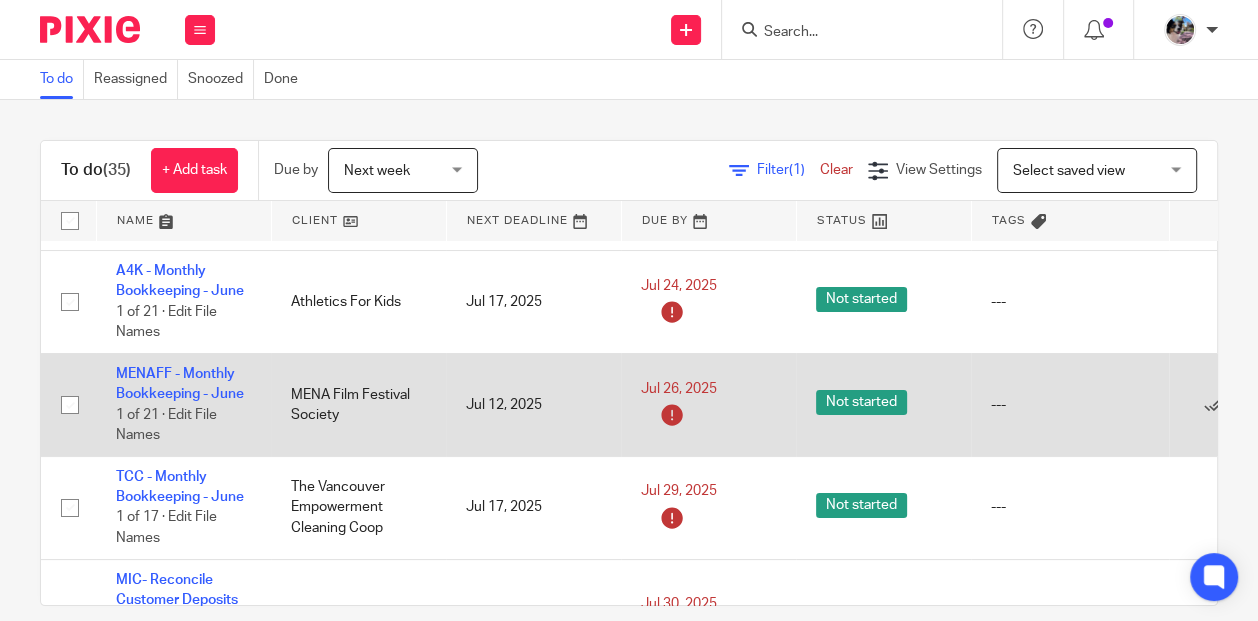 scroll, scrollTop: 381, scrollLeft: 126, axis: both 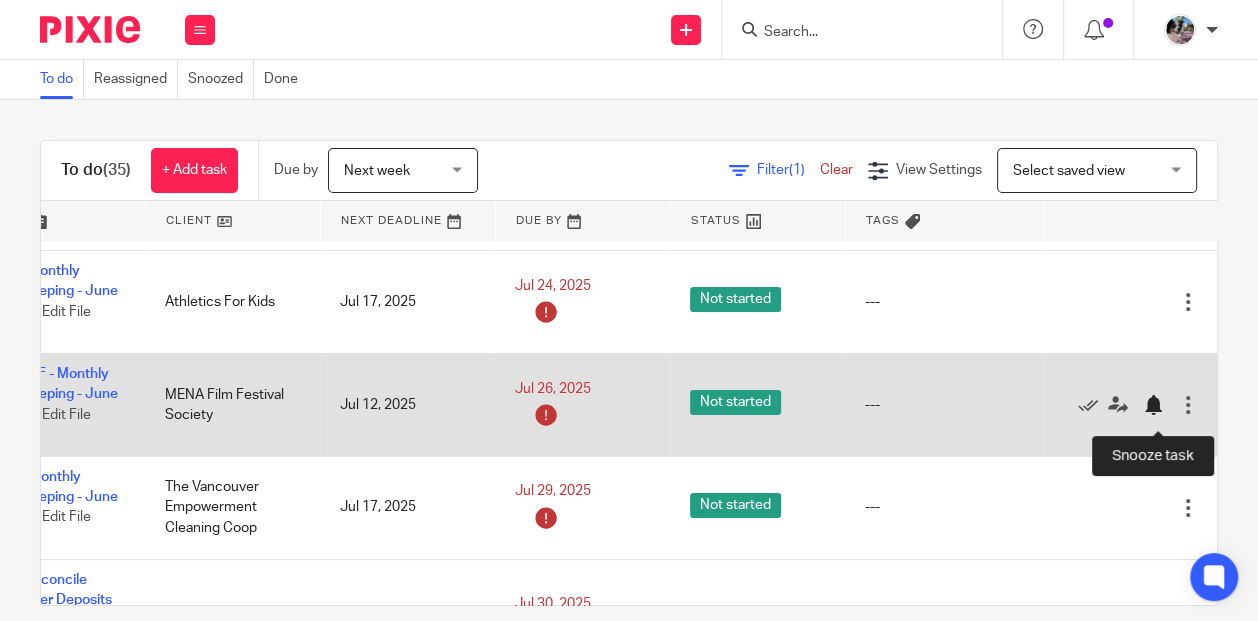 click at bounding box center [1153, 405] 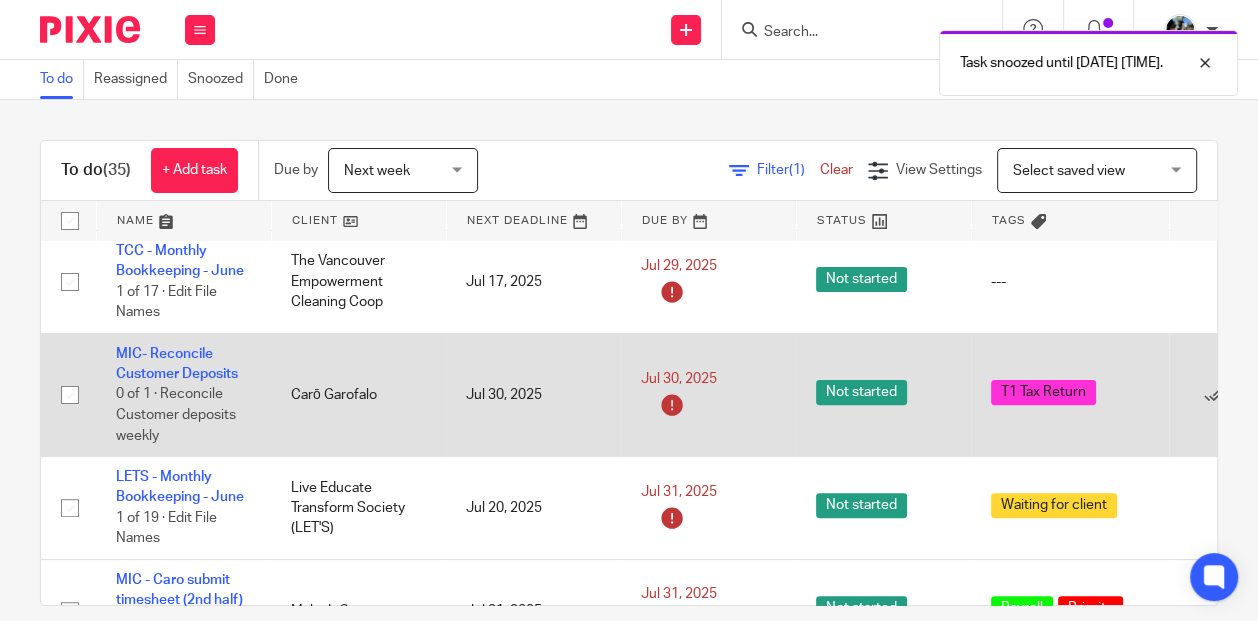 scroll, scrollTop: 504, scrollLeft: 126, axis: both 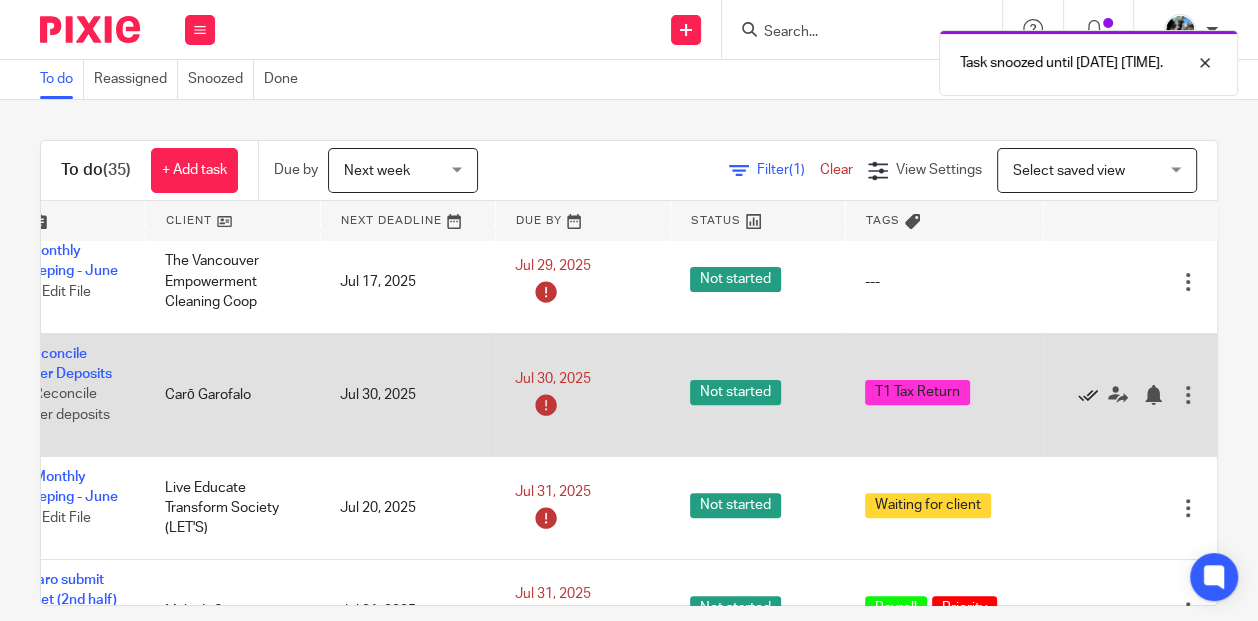 click at bounding box center (1088, 395) 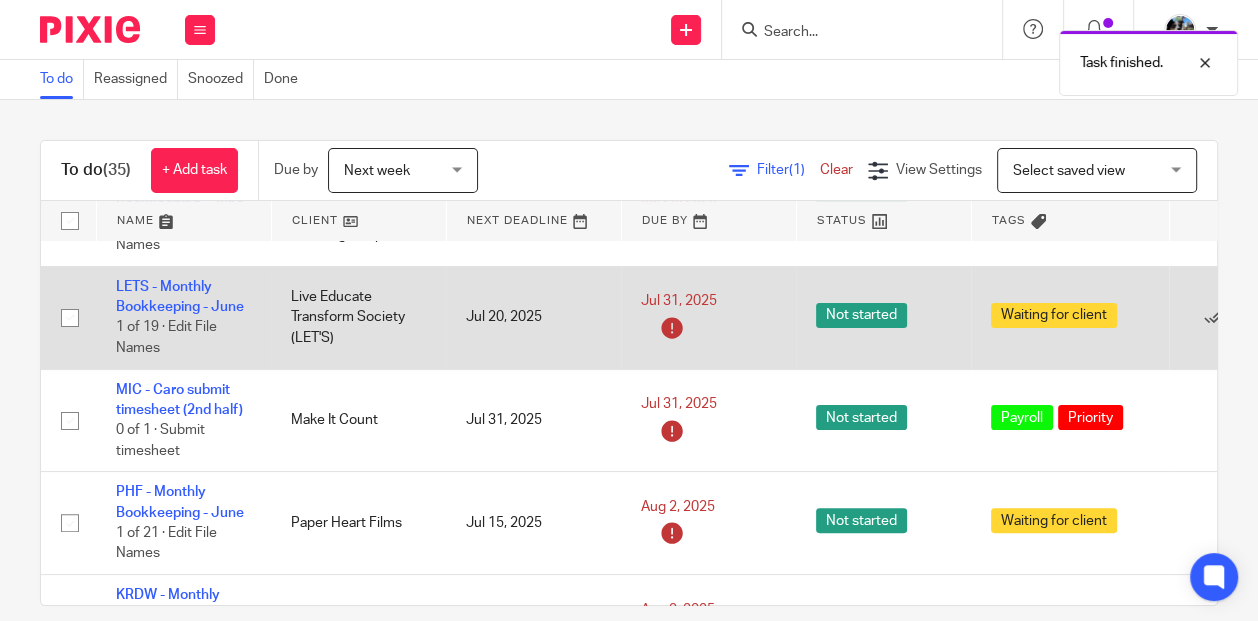 scroll, scrollTop: 592, scrollLeft: 0, axis: vertical 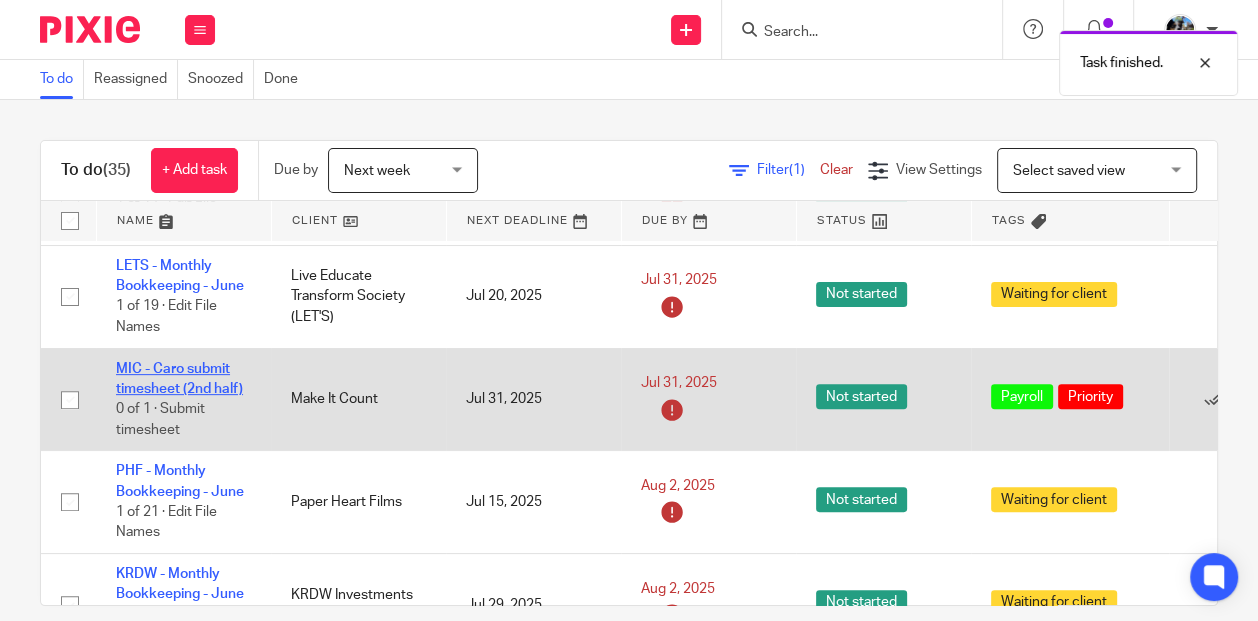 click on "MIC - Caro submit timesheet (2nd half)" at bounding box center [179, 379] 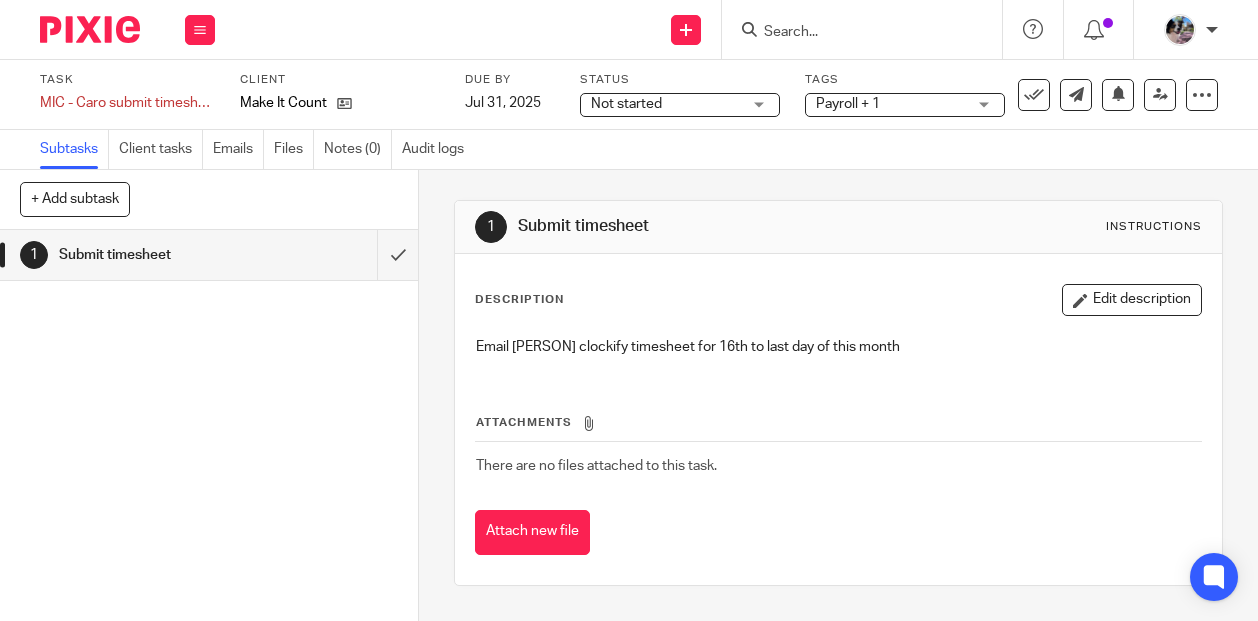 scroll, scrollTop: 0, scrollLeft: 0, axis: both 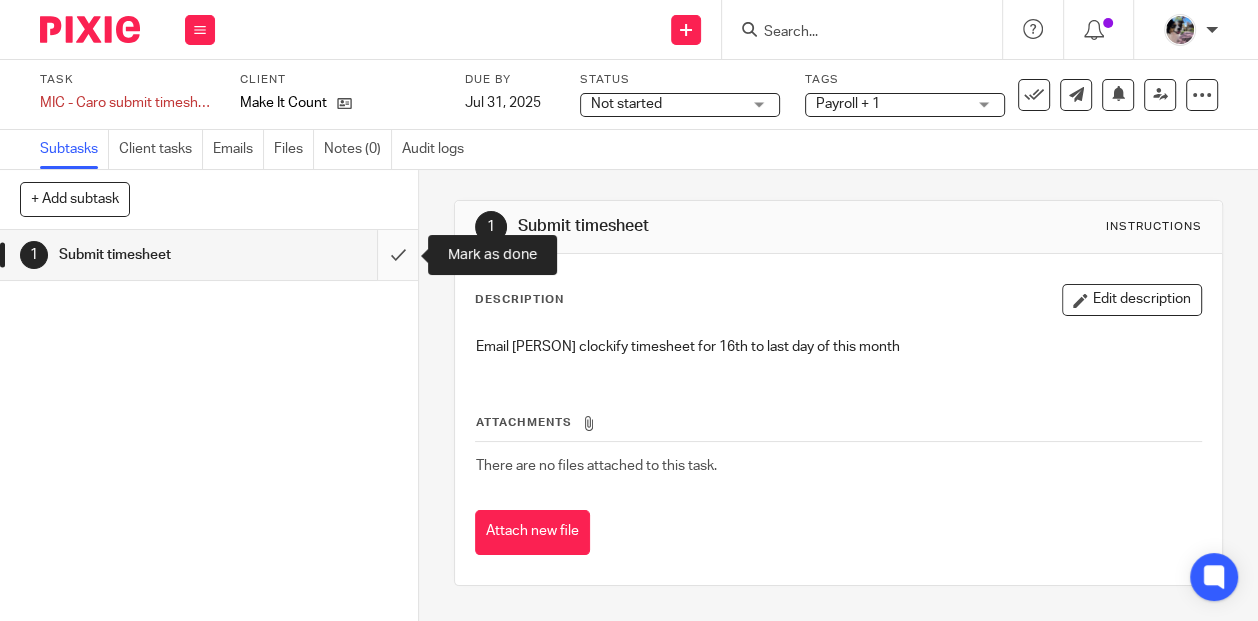 click at bounding box center (209, 255) 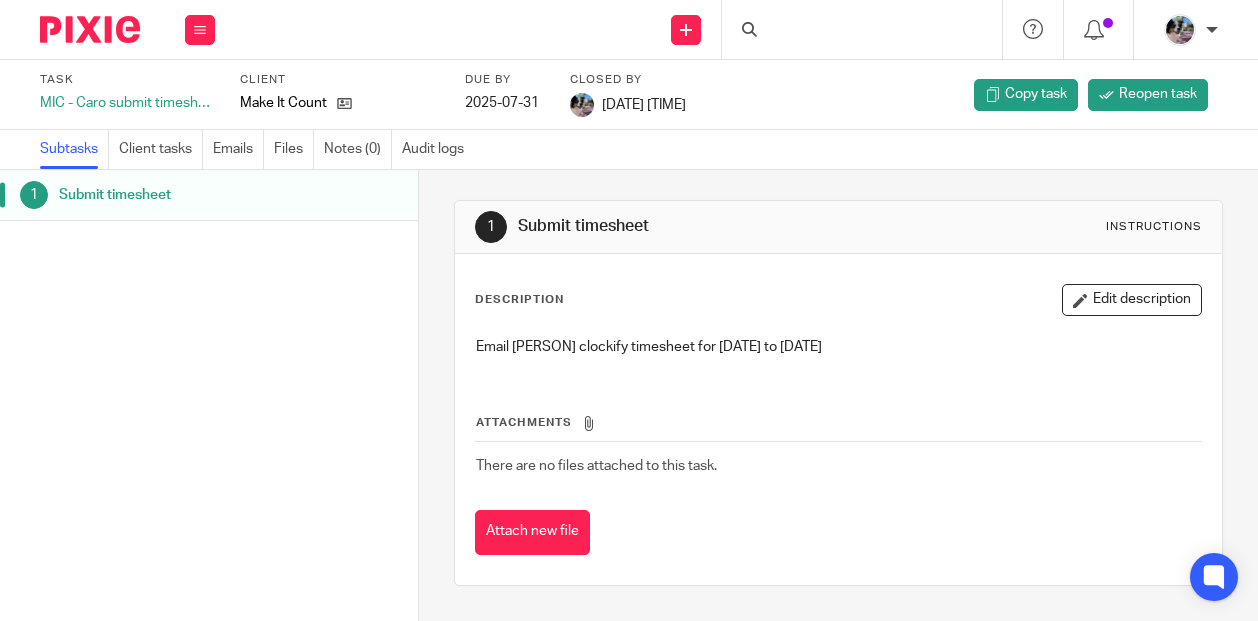 scroll, scrollTop: 0, scrollLeft: 0, axis: both 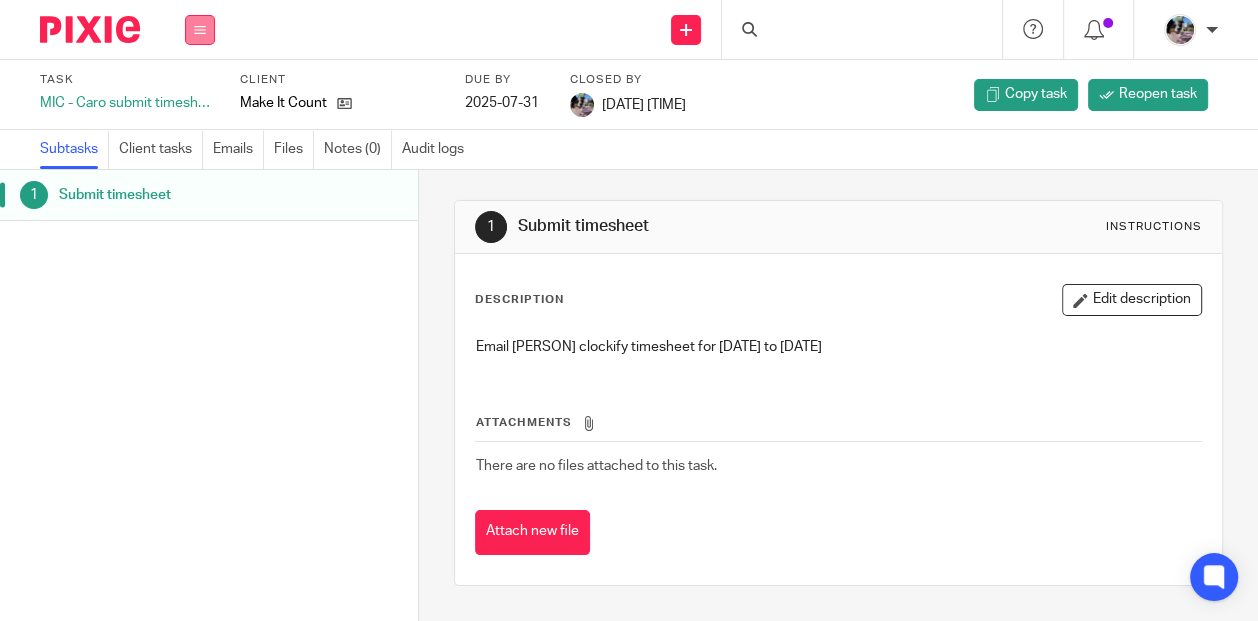 click at bounding box center [200, 30] 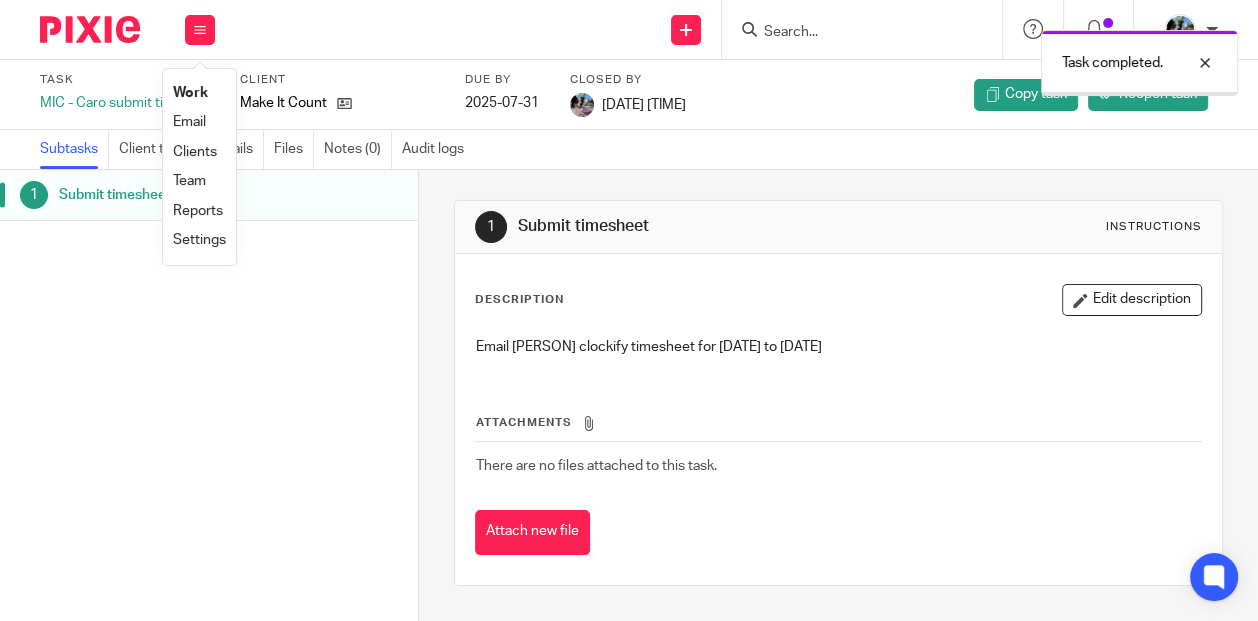 click on "Work" at bounding box center (190, 93) 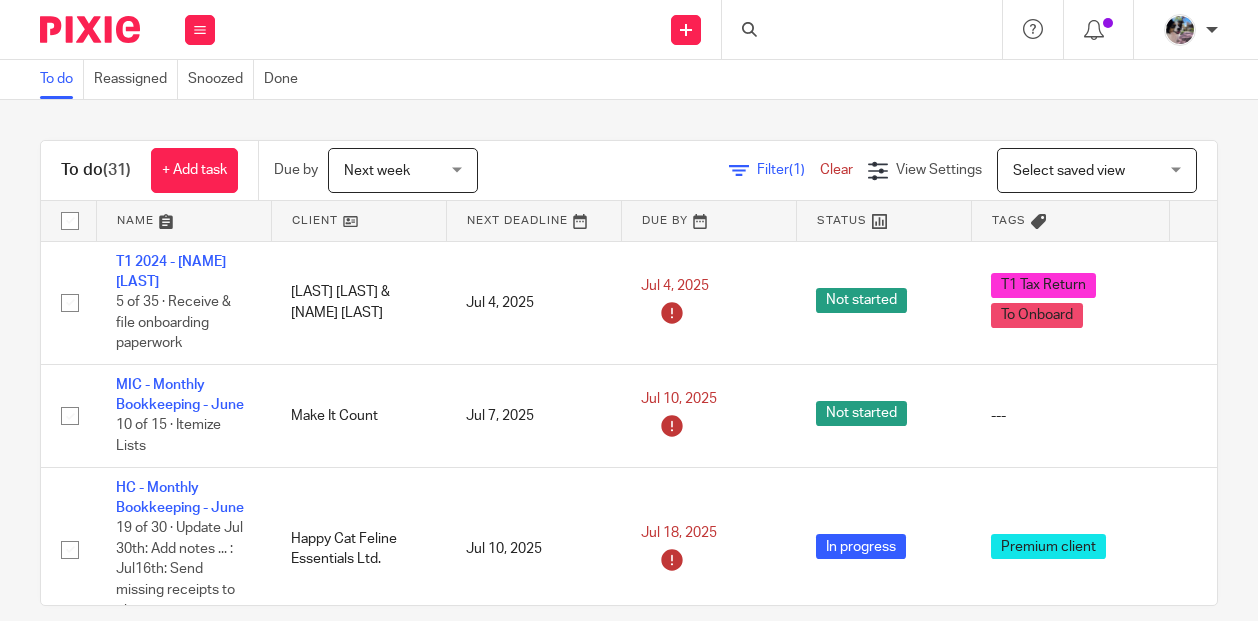 scroll, scrollTop: 0, scrollLeft: 0, axis: both 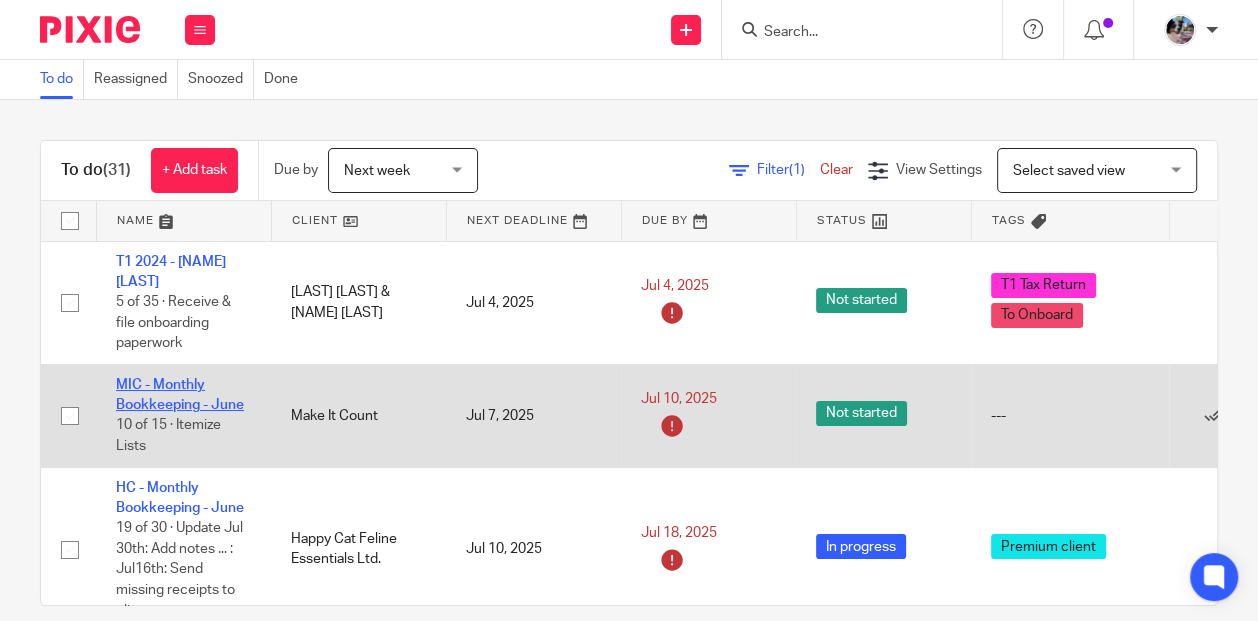 click on "MIC - Monthly Bookkeeping  - June" at bounding box center (180, 395) 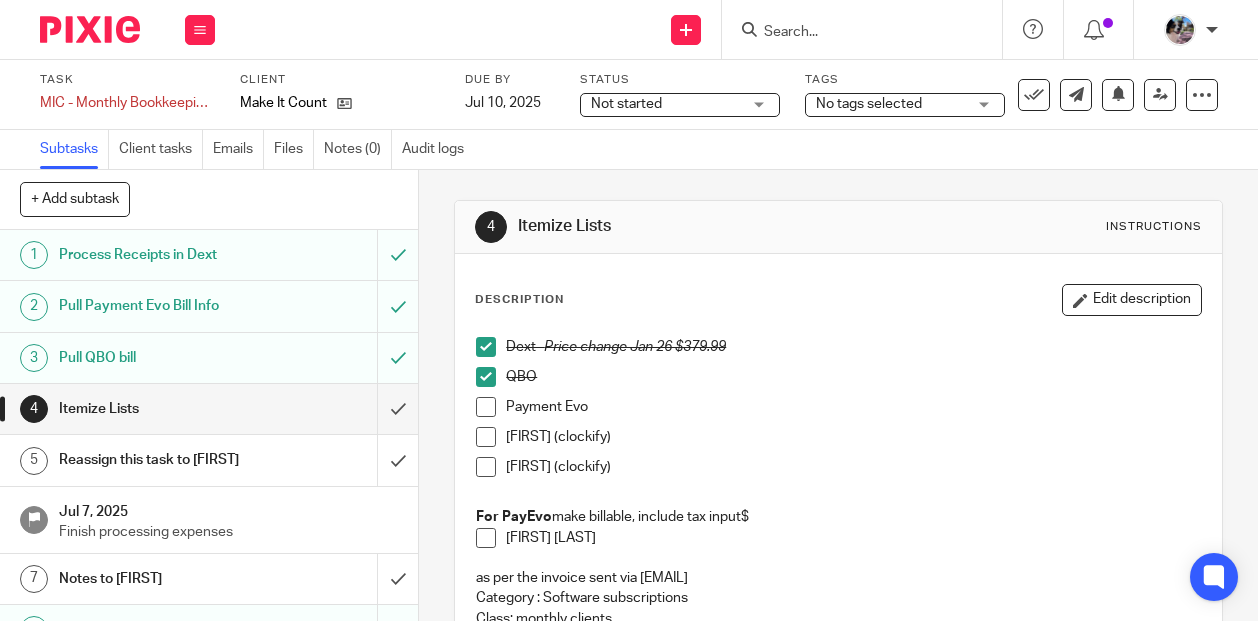 scroll, scrollTop: 0, scrollLeft: 0, axis: both 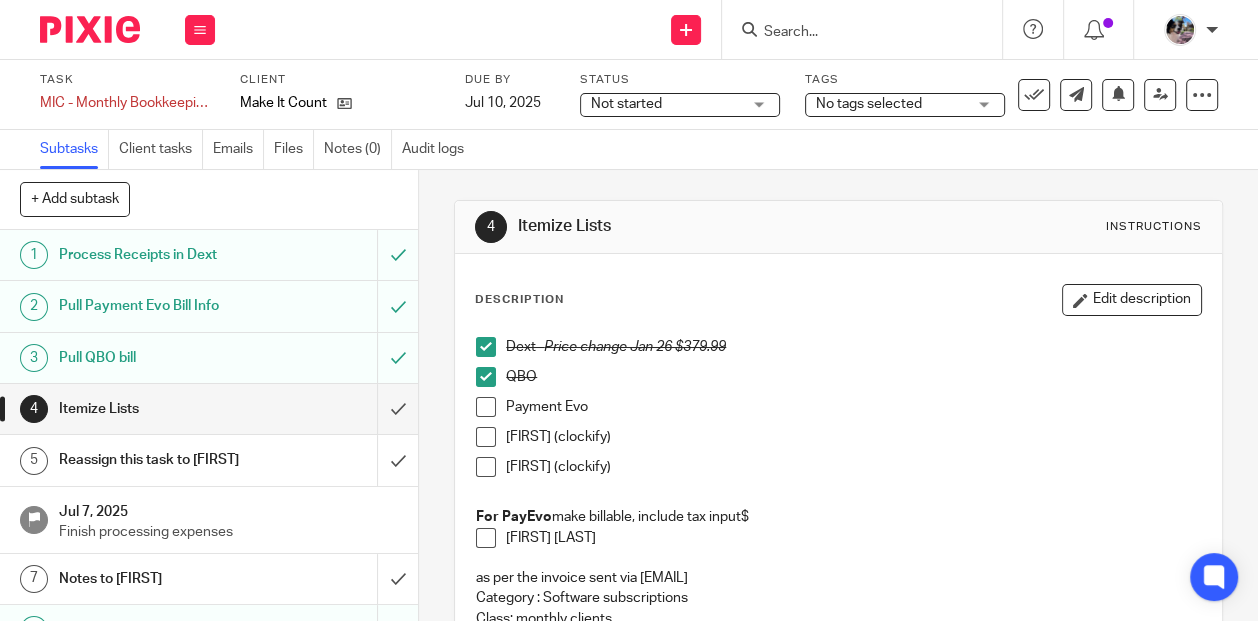 click at bounding box center [486, 407] 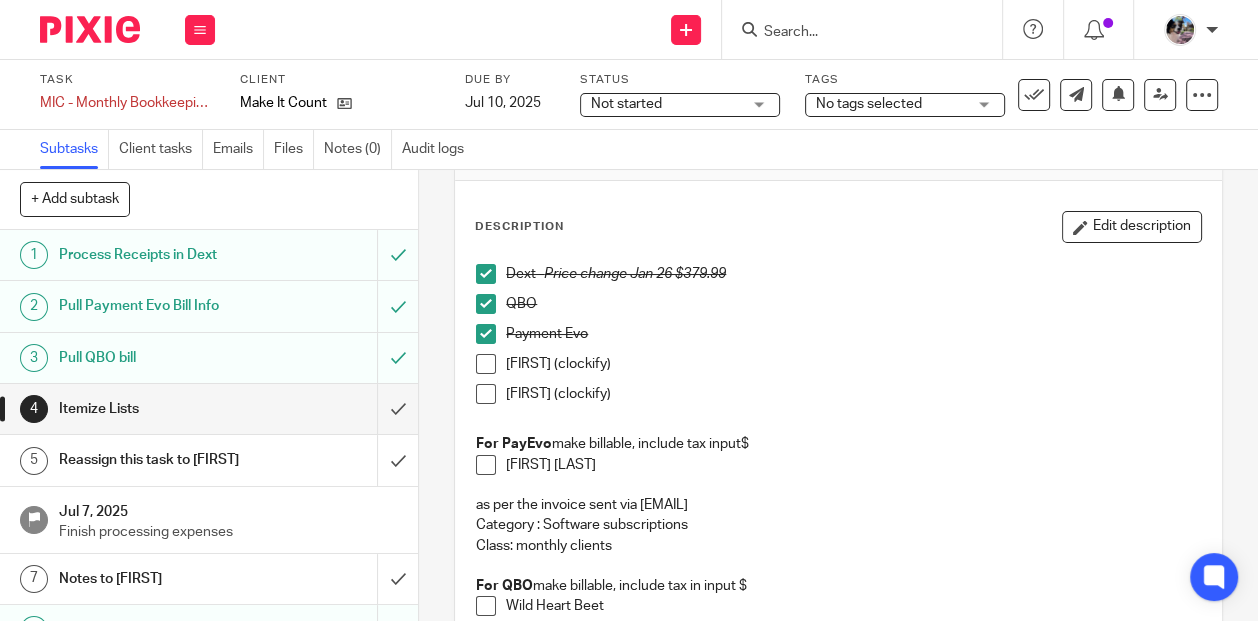 scroll, scrollTop: 85, scrollLeft: 0, axis: vertical 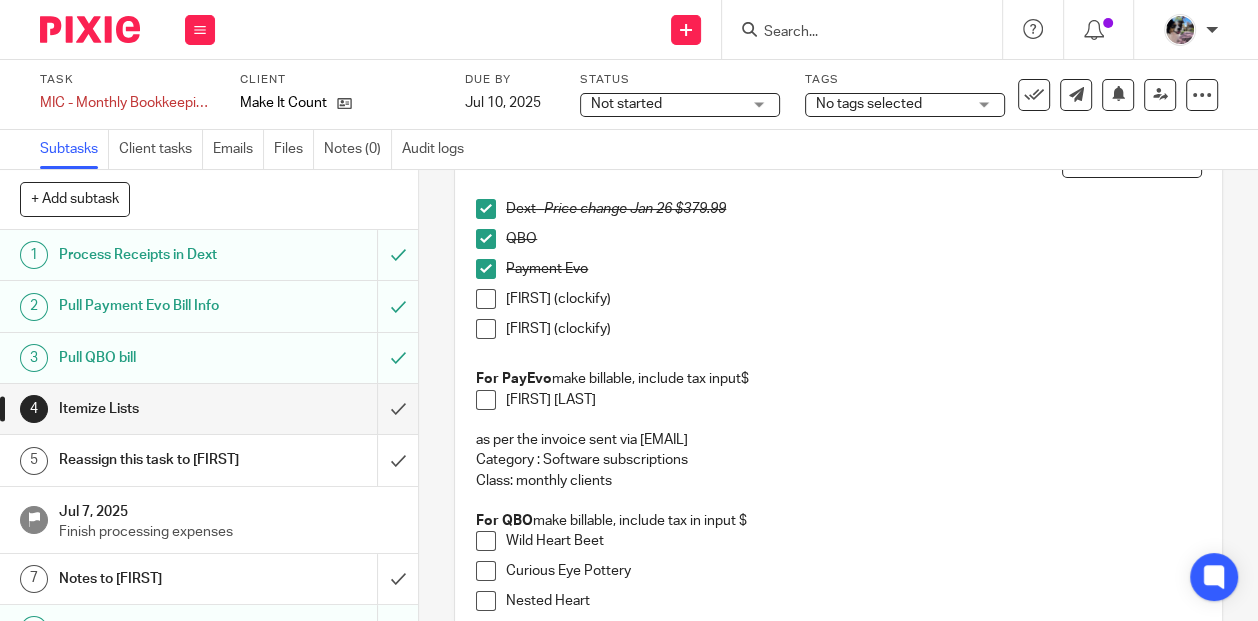 click at bounding box center (486, 299) 